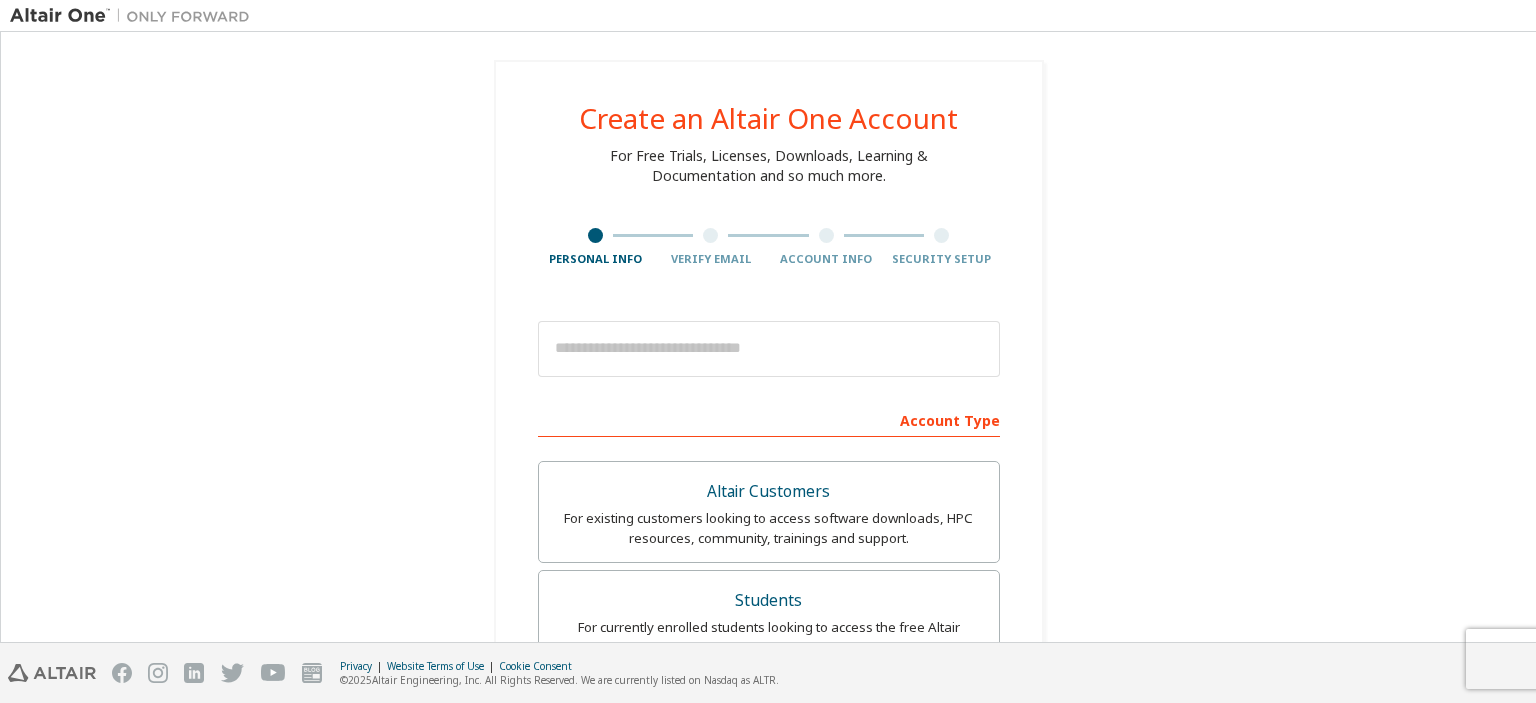 scroll, scrollTop: 0, scrollLeft: 0, axis: both 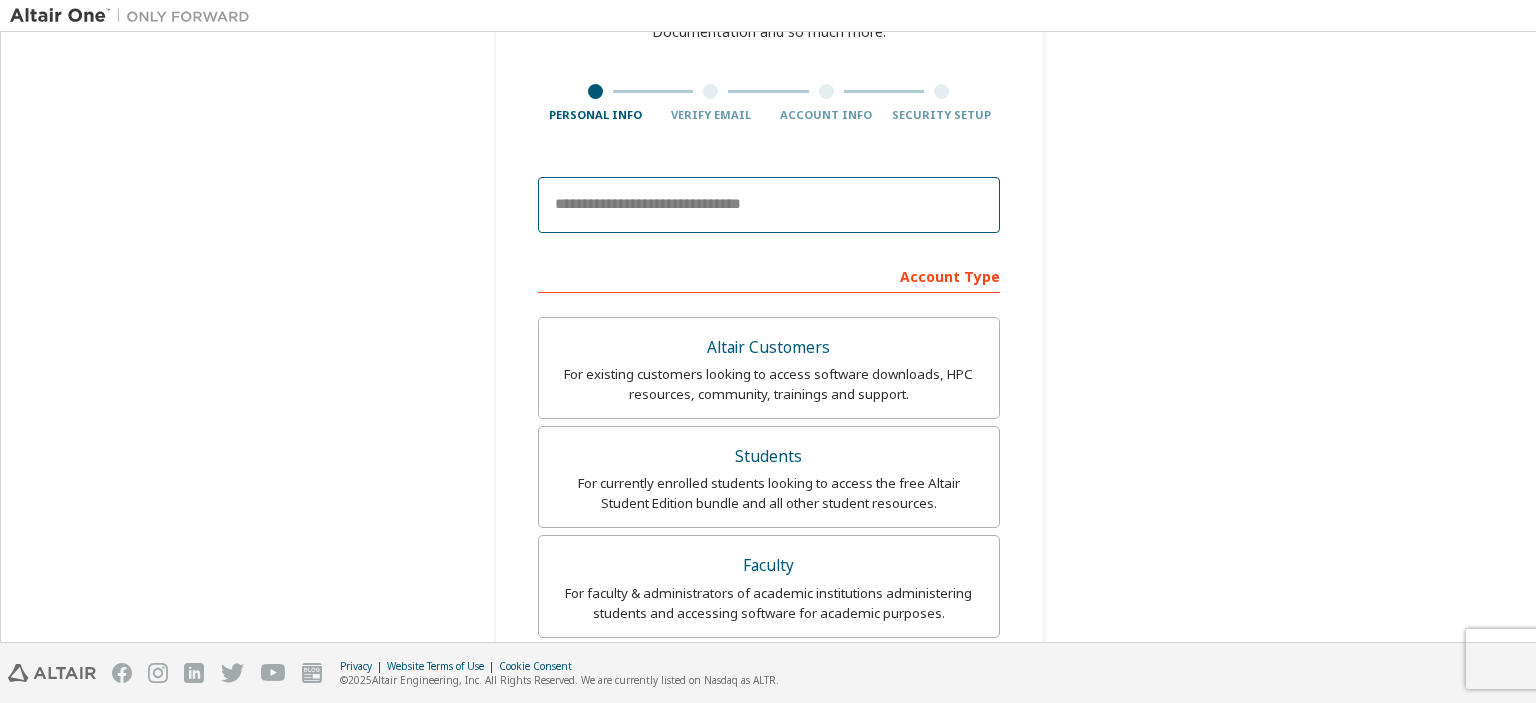 click at bounding box center [769, 205] 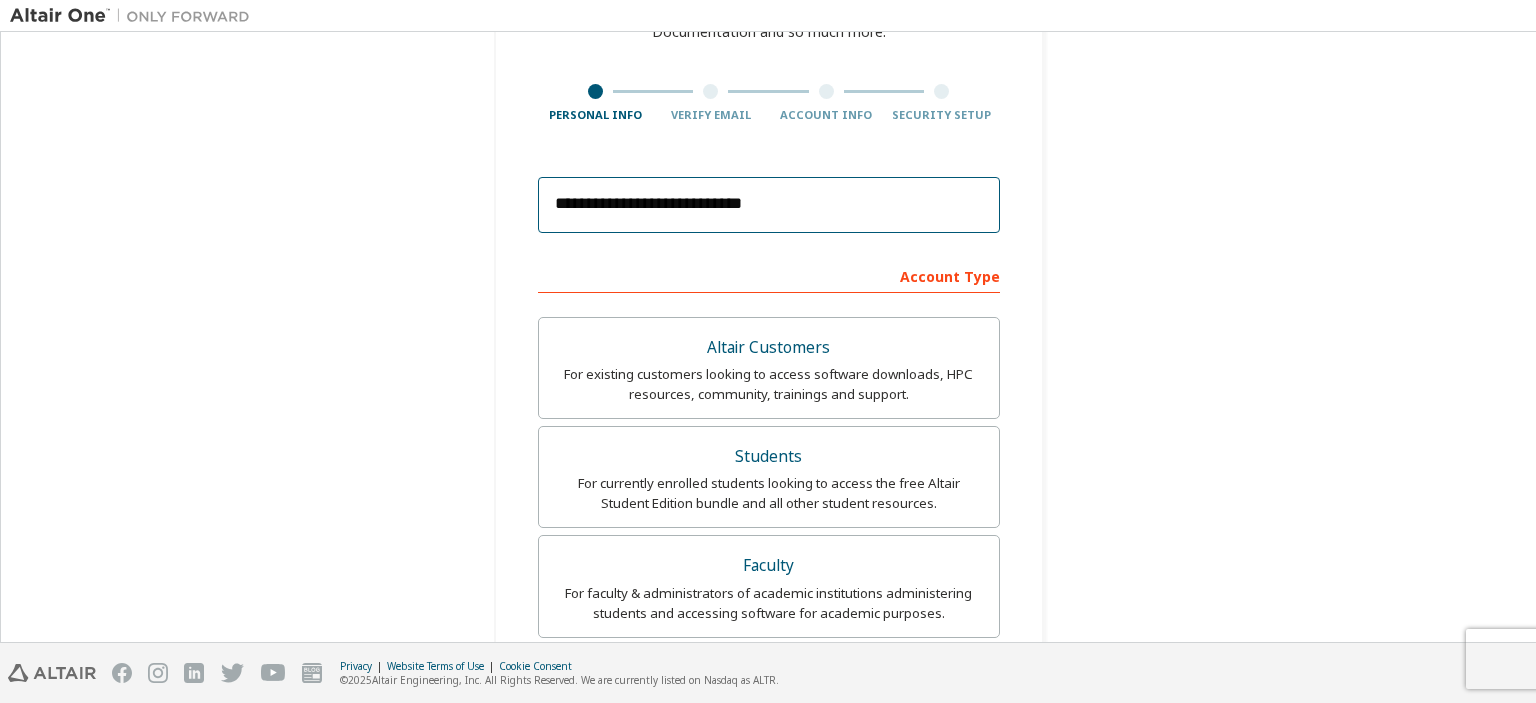 click on "**********" at bounding box center [769, 205] 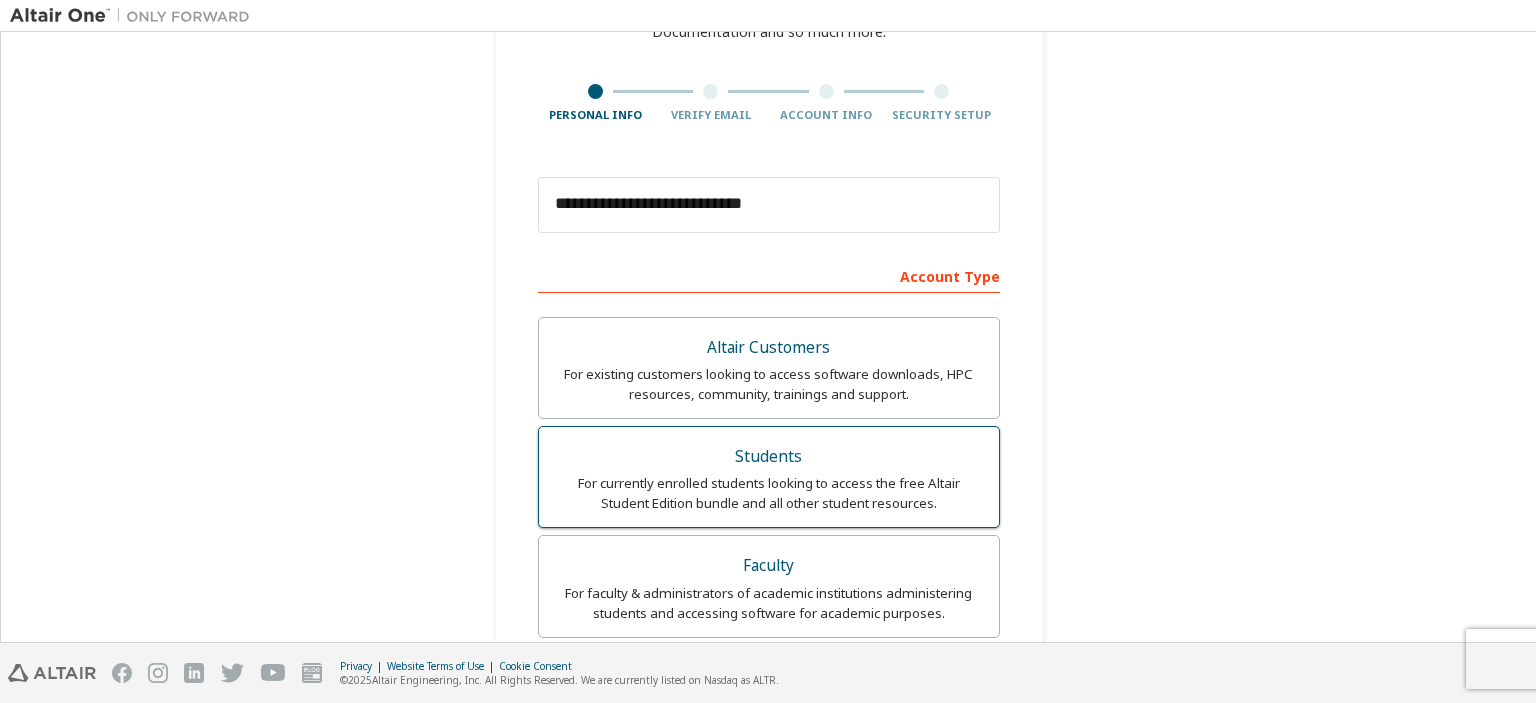 click on "For currently enrolled students looking to access the free Altair Student Edition bundle and all other student resources." at bounding box center (769, 493) 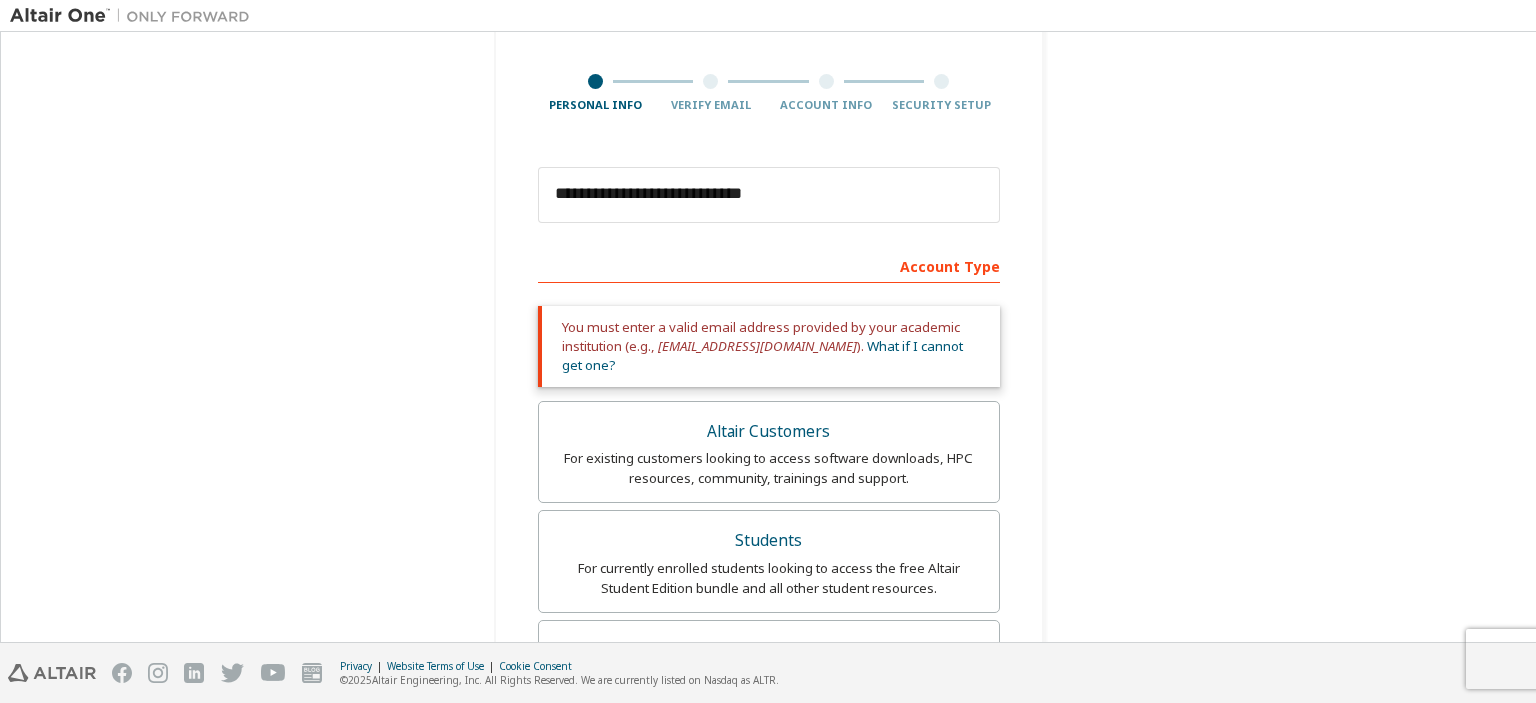 scroll, scrollTop: 134, scrollLeft: 0, axis: vertical 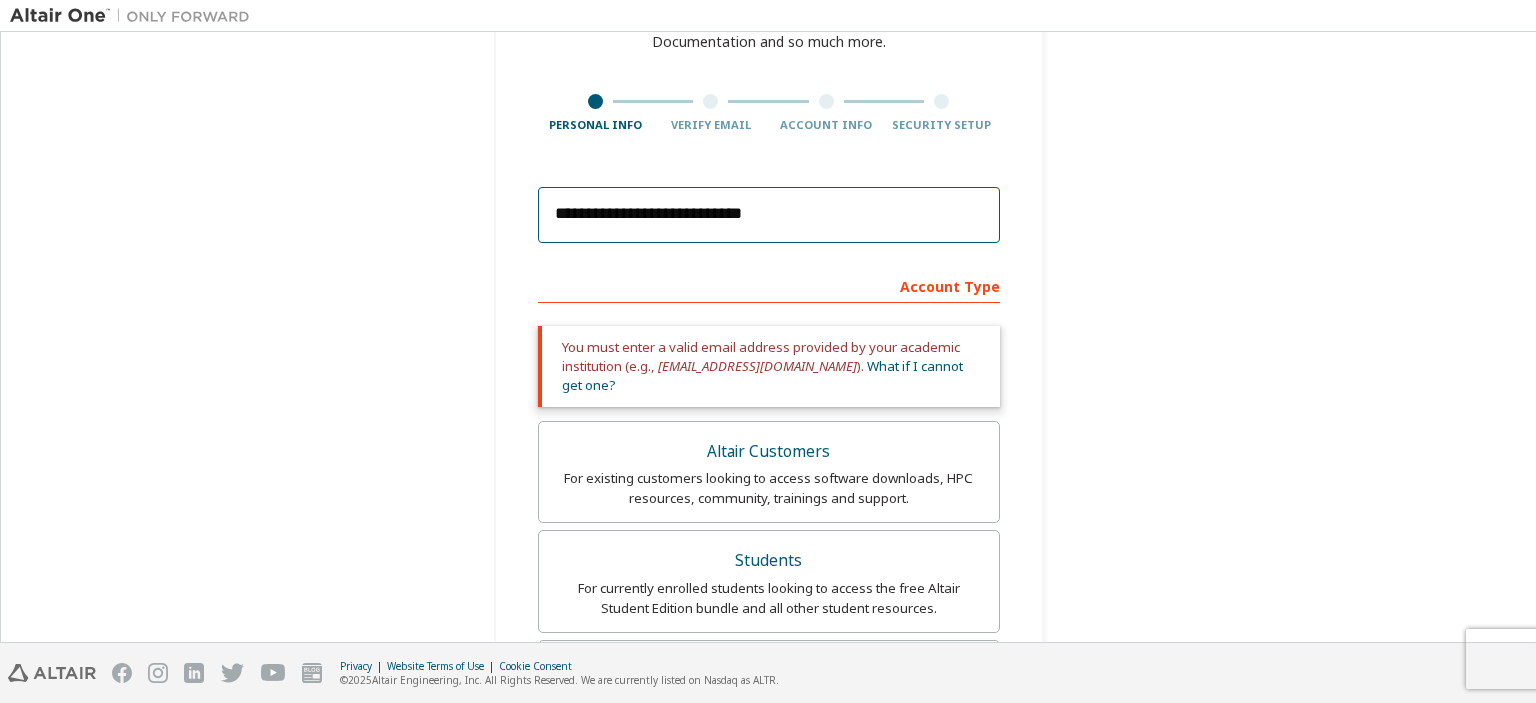 click on "**********" at bounding box center (769, 215) 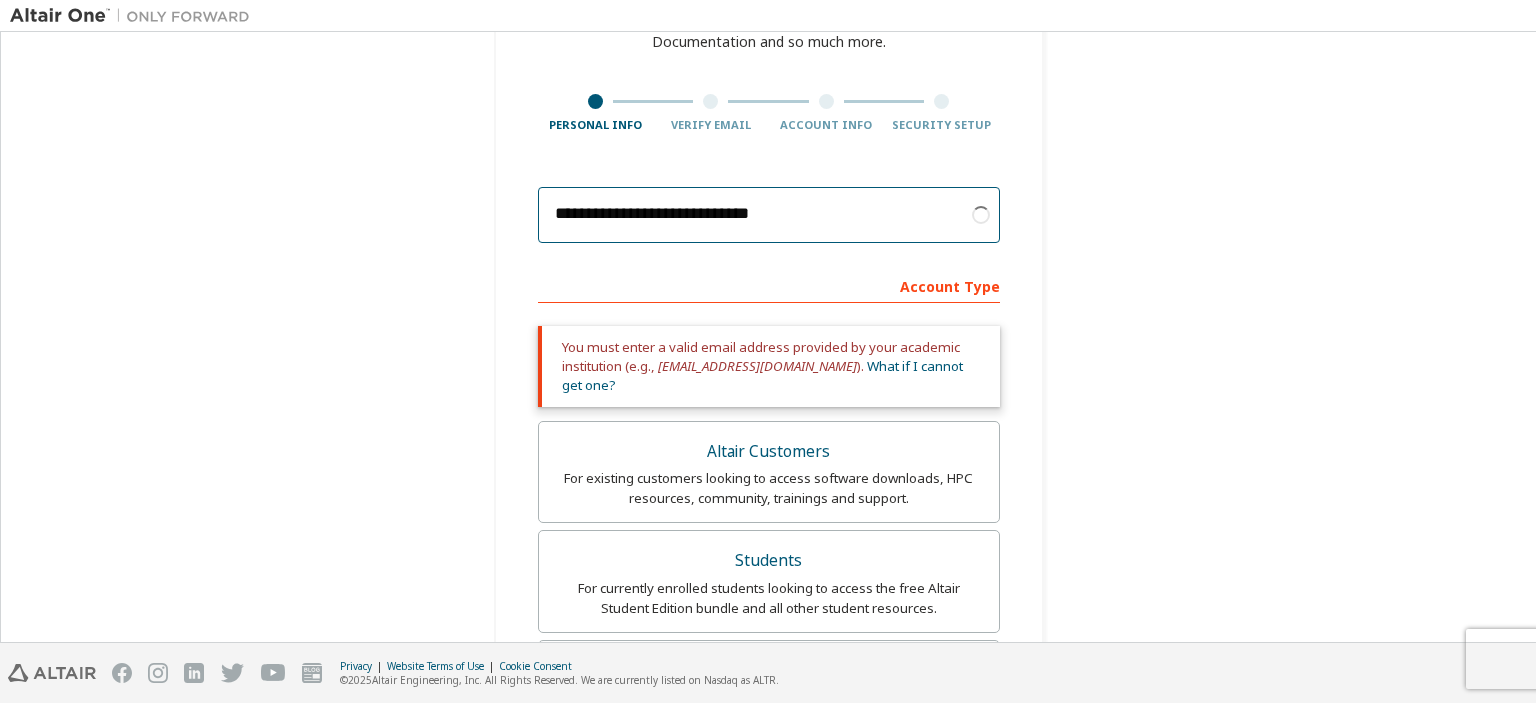 type on "**********" 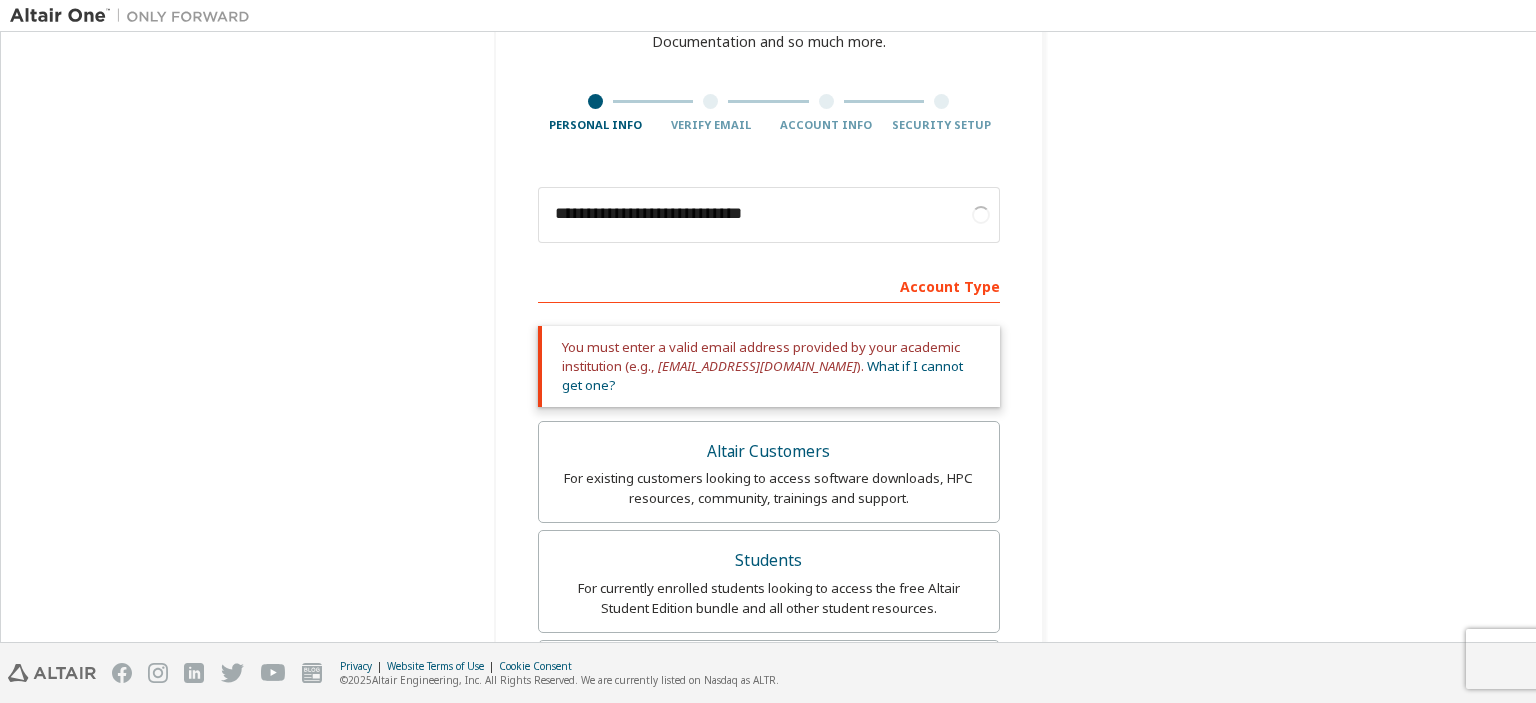 click on "**********" at bounding box center (768, 562) 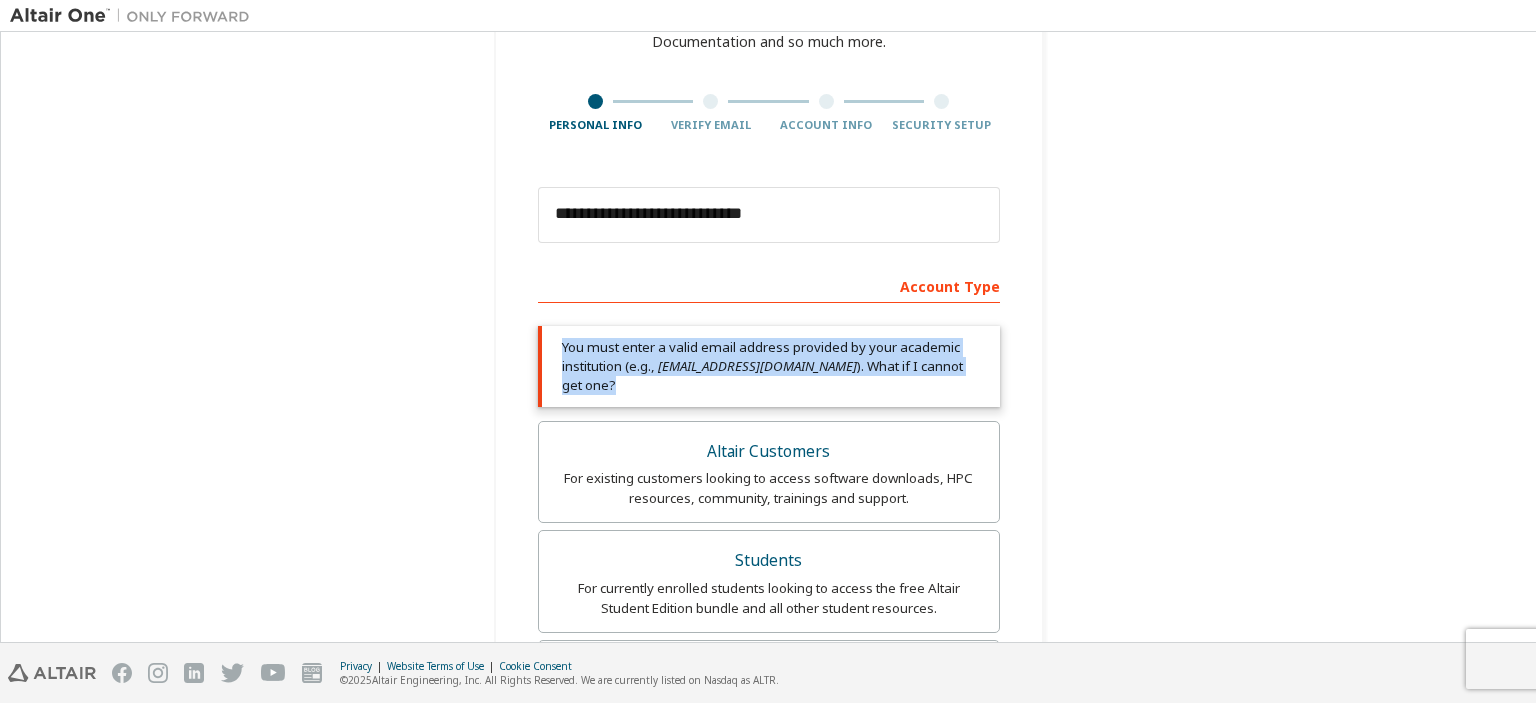 drag, startPoint x: 557, startPoint y: 342, endPoint x: 986, endPoint y: 363, distance: 429.51367 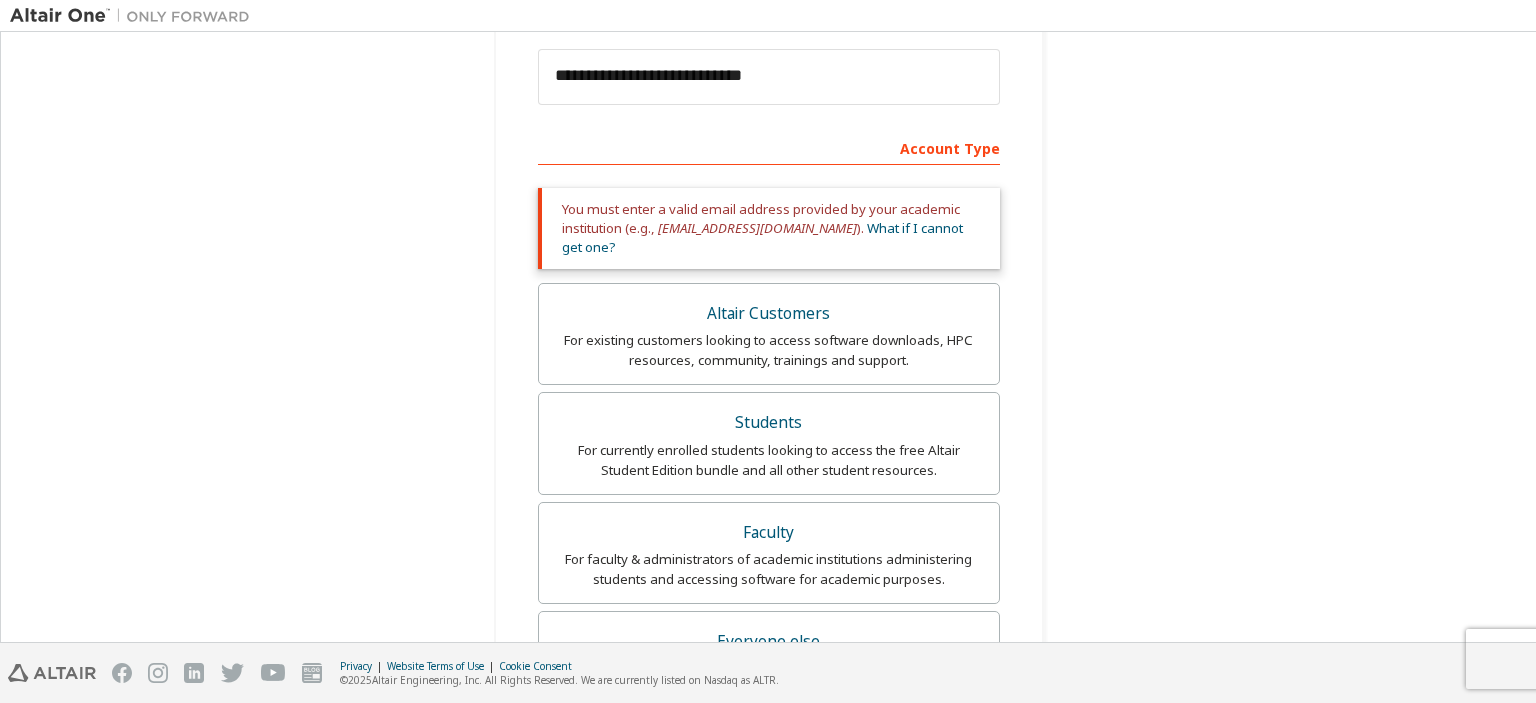scroll, scrollTop: 278, scrollLeft: 0, axis: vertical 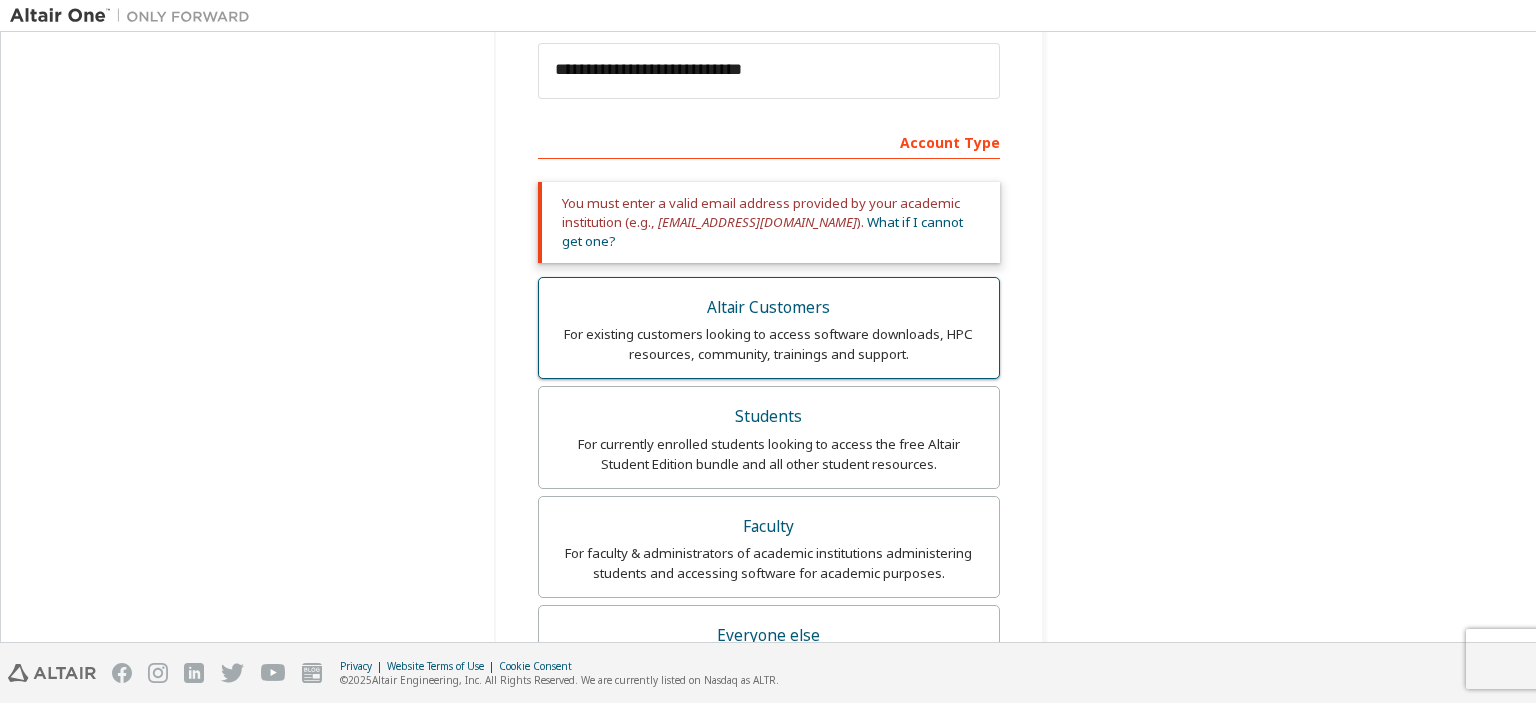 click on "For existing customers looking to access software downloads, HPC resources, community, trainings and support." at bounding box center (769, 344) 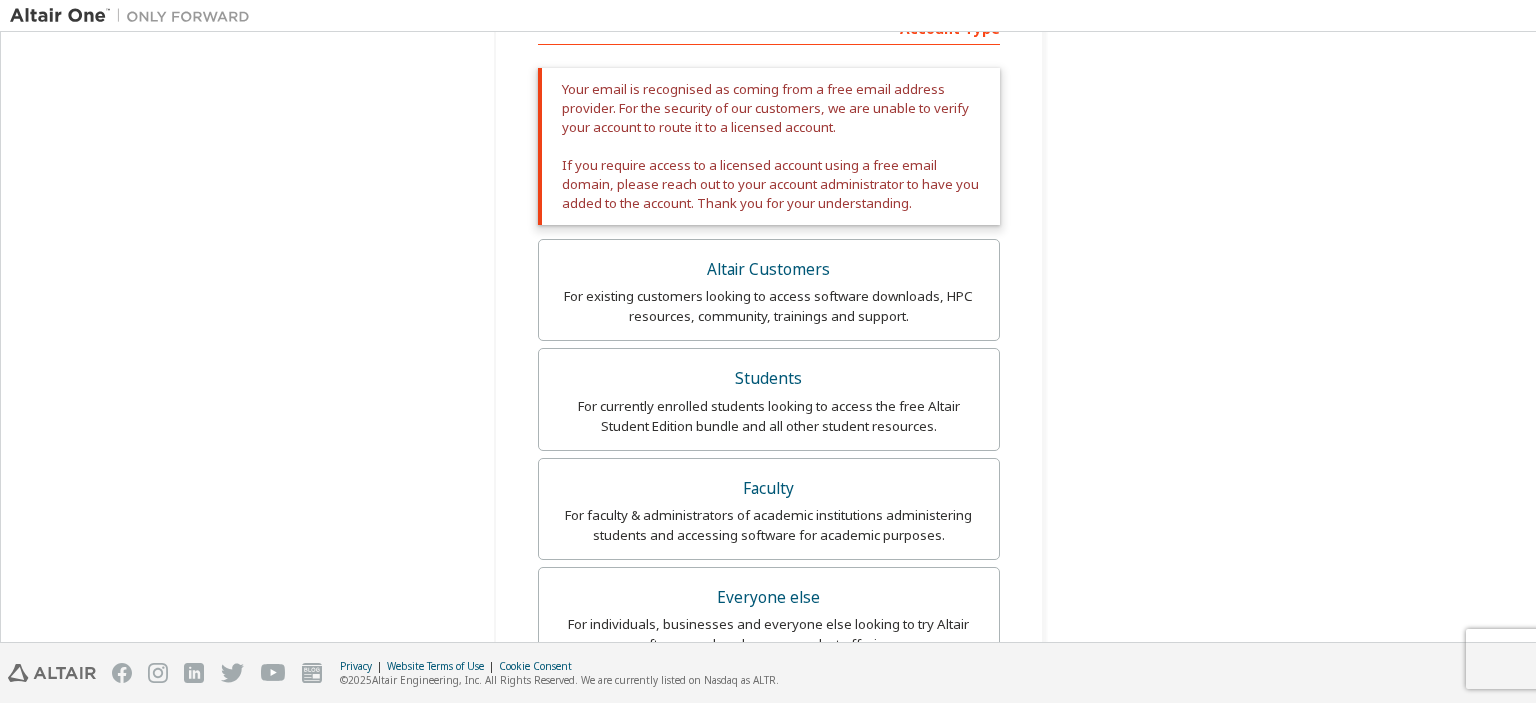 scroll, scrollTop: 455, scrollLeft: 0, axis: vertical 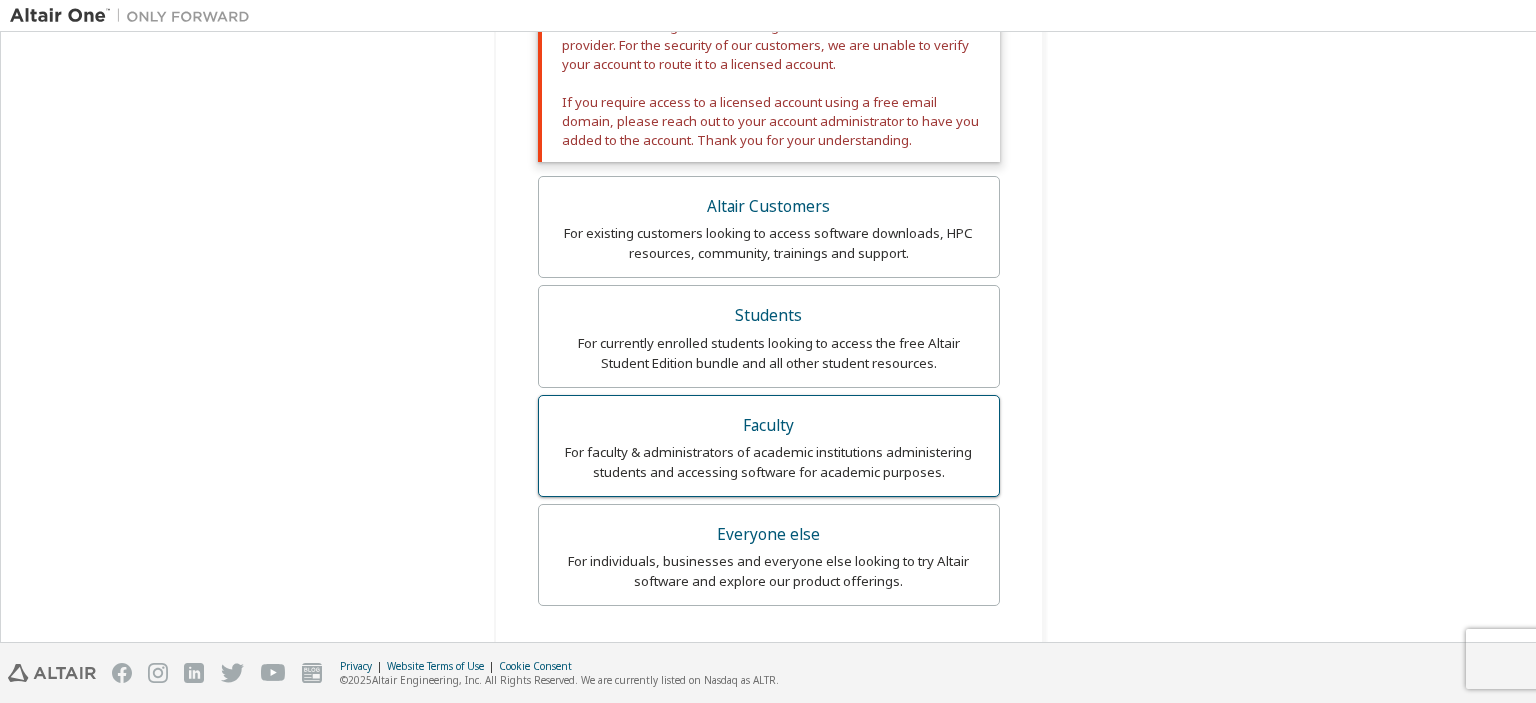 click on "For faculty & administrators of academic institutions administering students and accessing software for academic purposes." at bounding box center [769, 462] 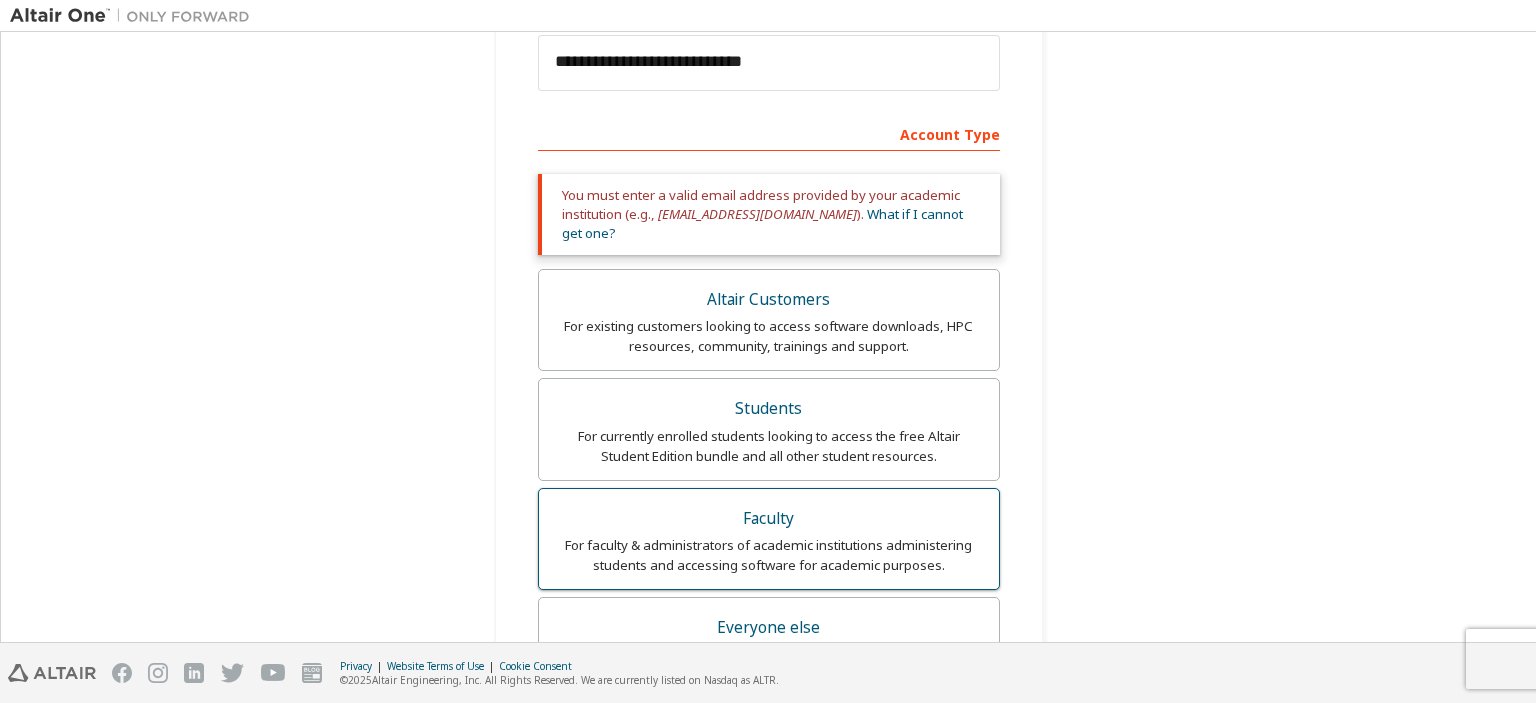 scroll, scrollTop: 284, scrollLeft: 0, axis: vertical 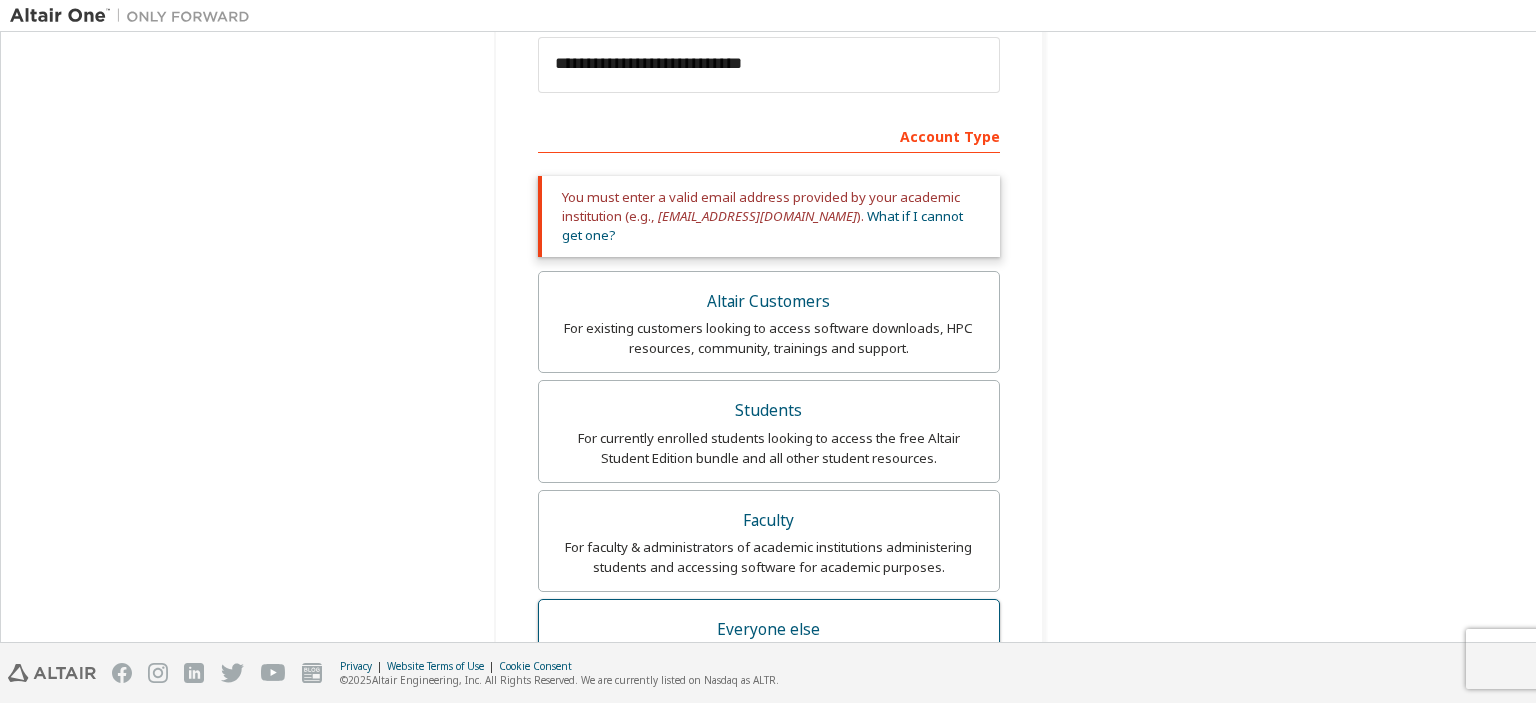 click on "For individuals, businesses and everyone else looking to try Altair software and explore our product offerings." at bounding box center [769, 666] 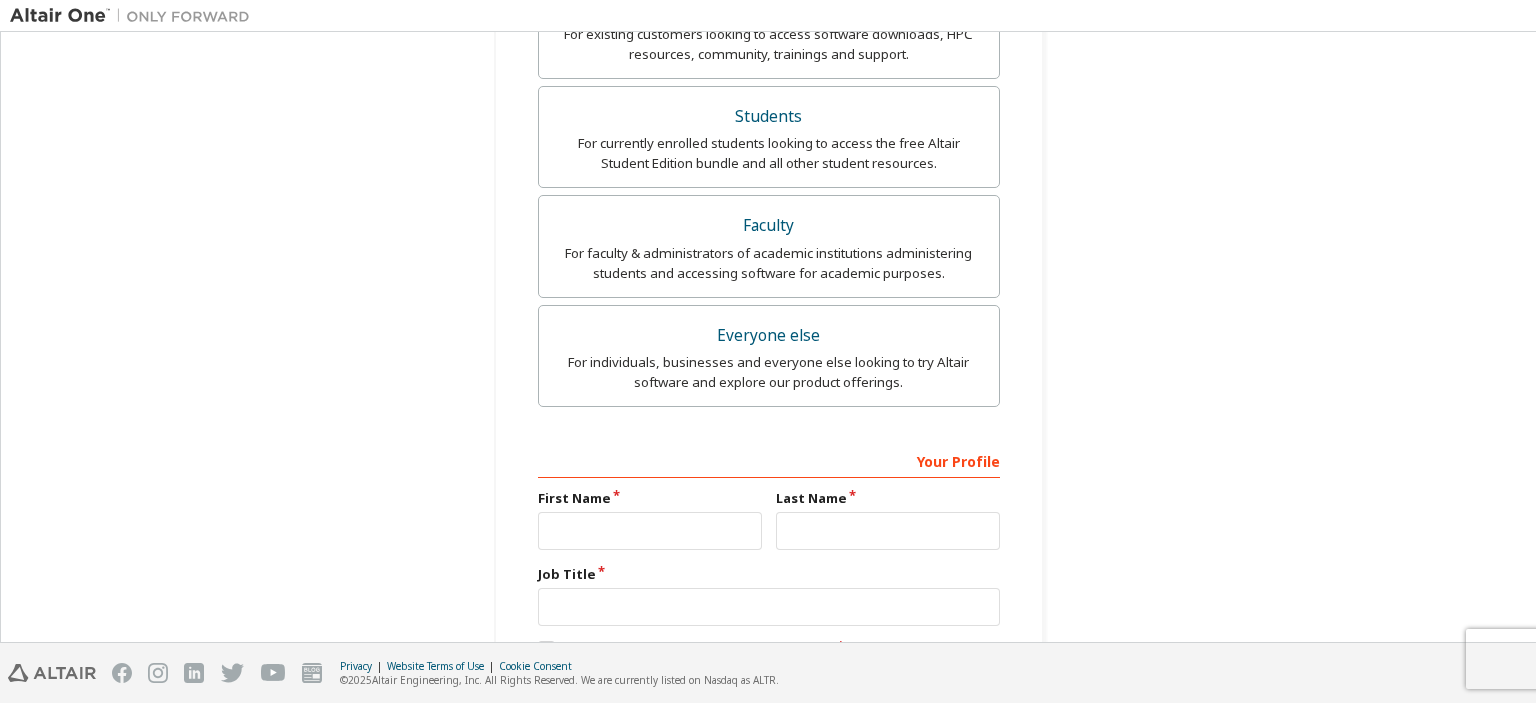 scroll, scrollTop: 619, scrollLeft: 0, axis: vertical 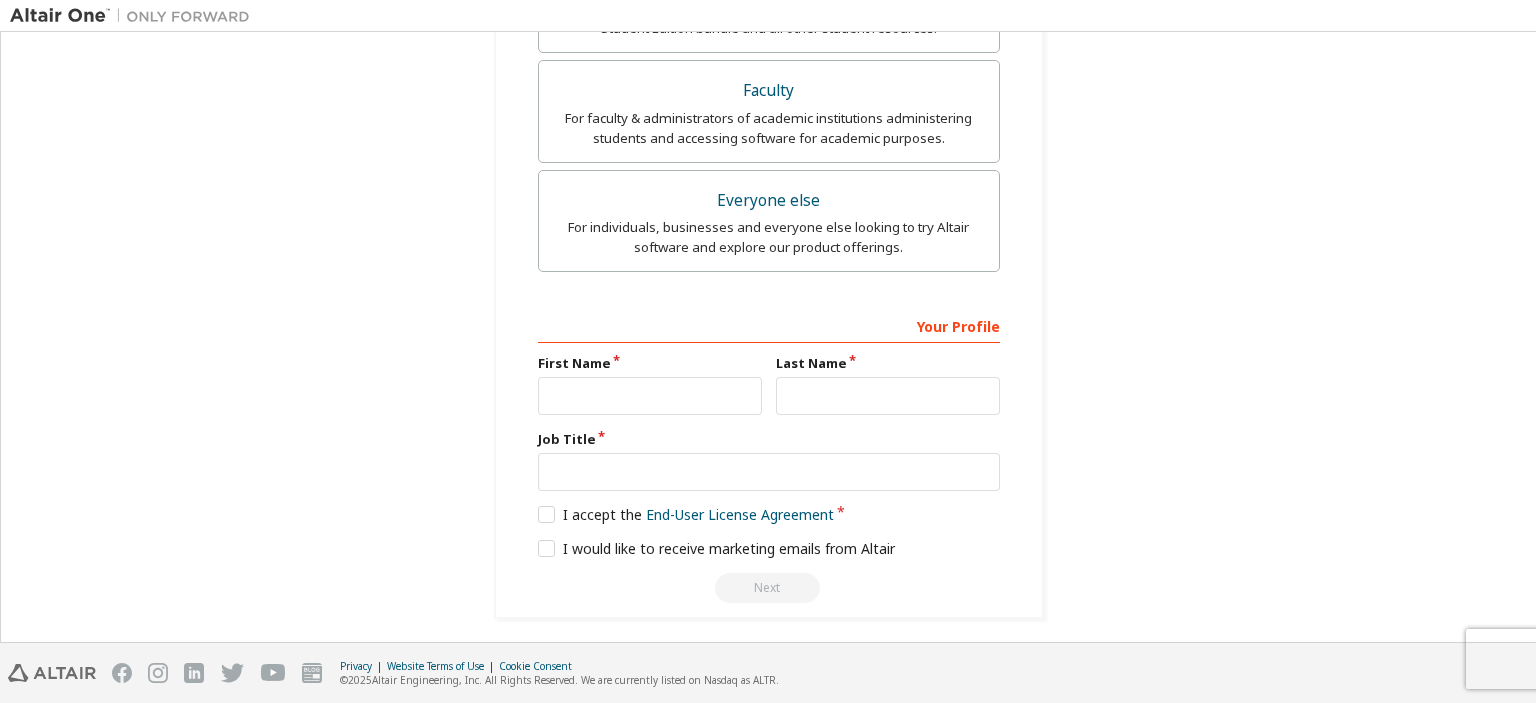 click on "First Name" at bounding box center [650, 384] 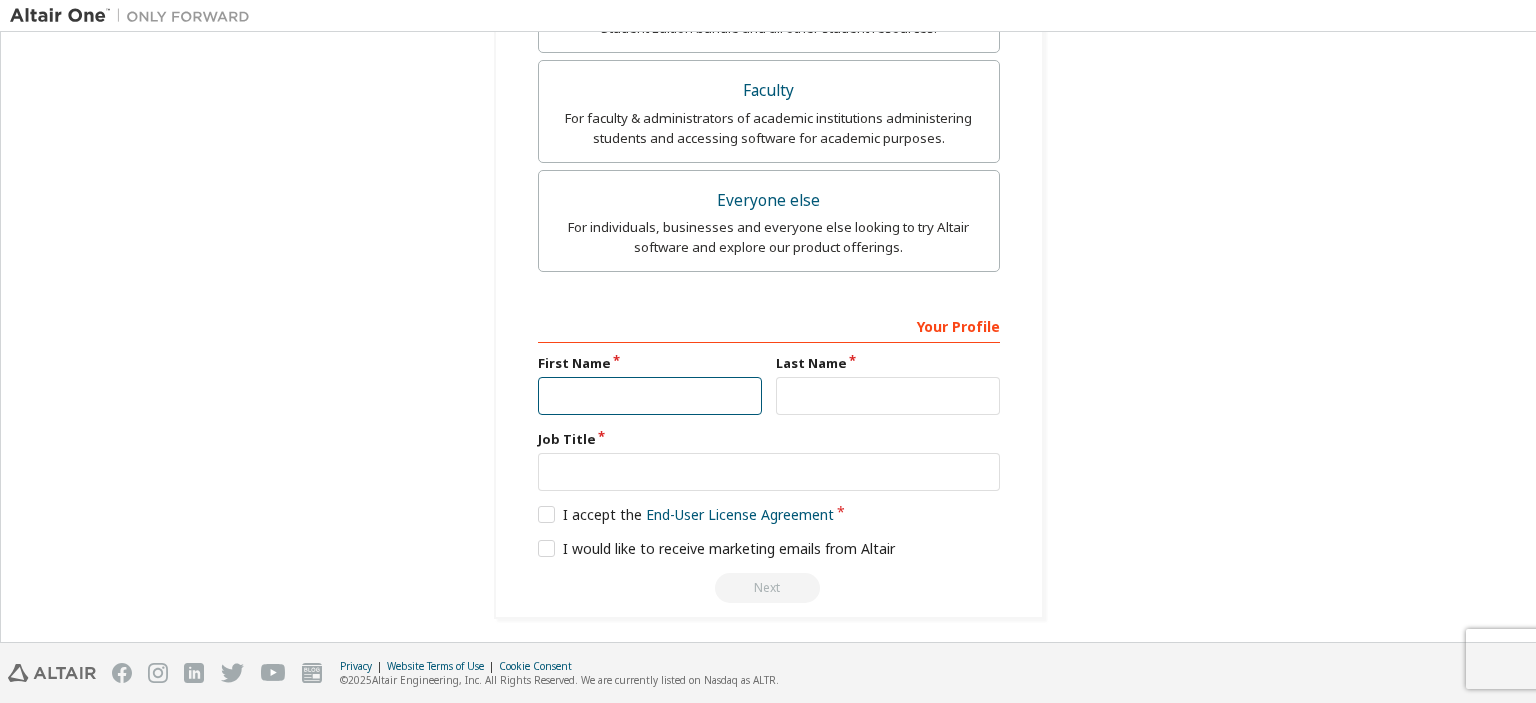 click at bounding box center [650, 396] 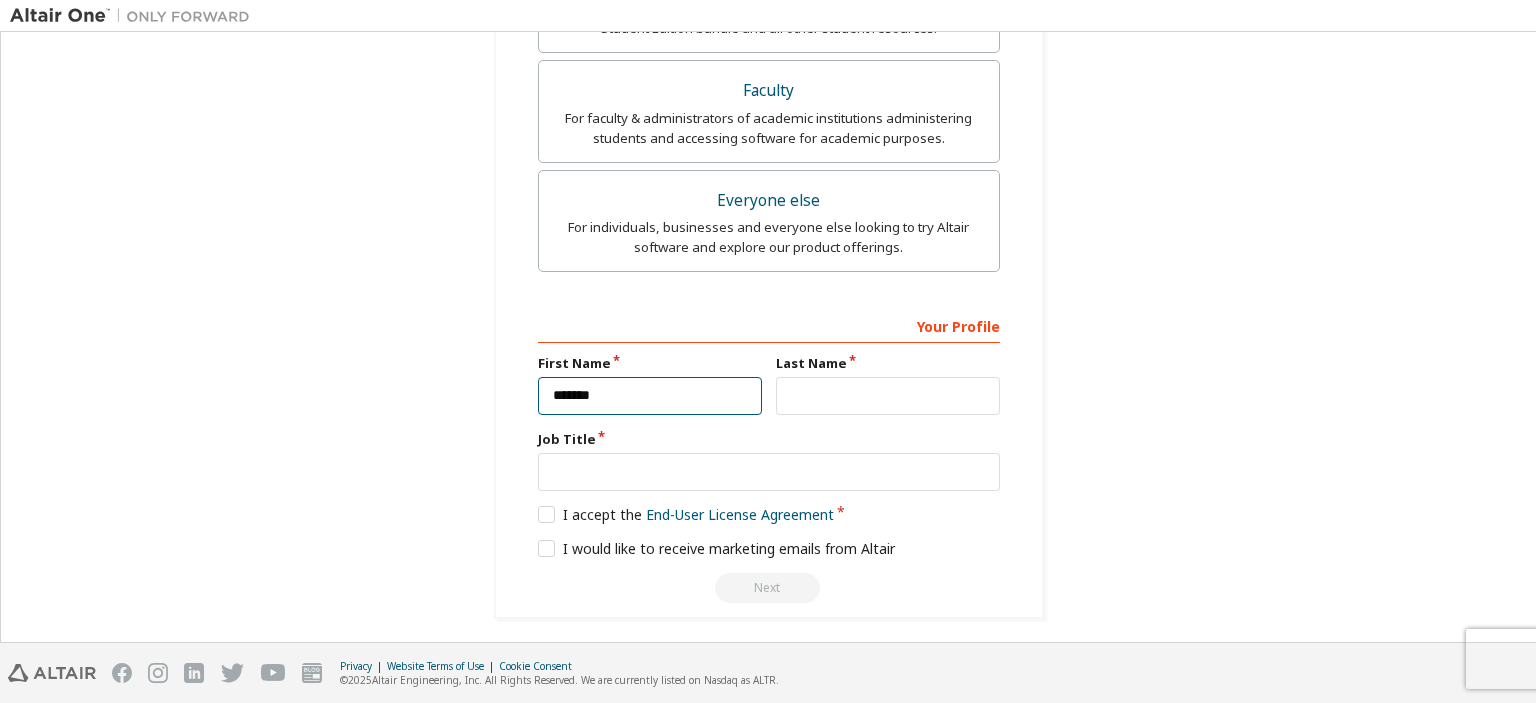 type on "*******" 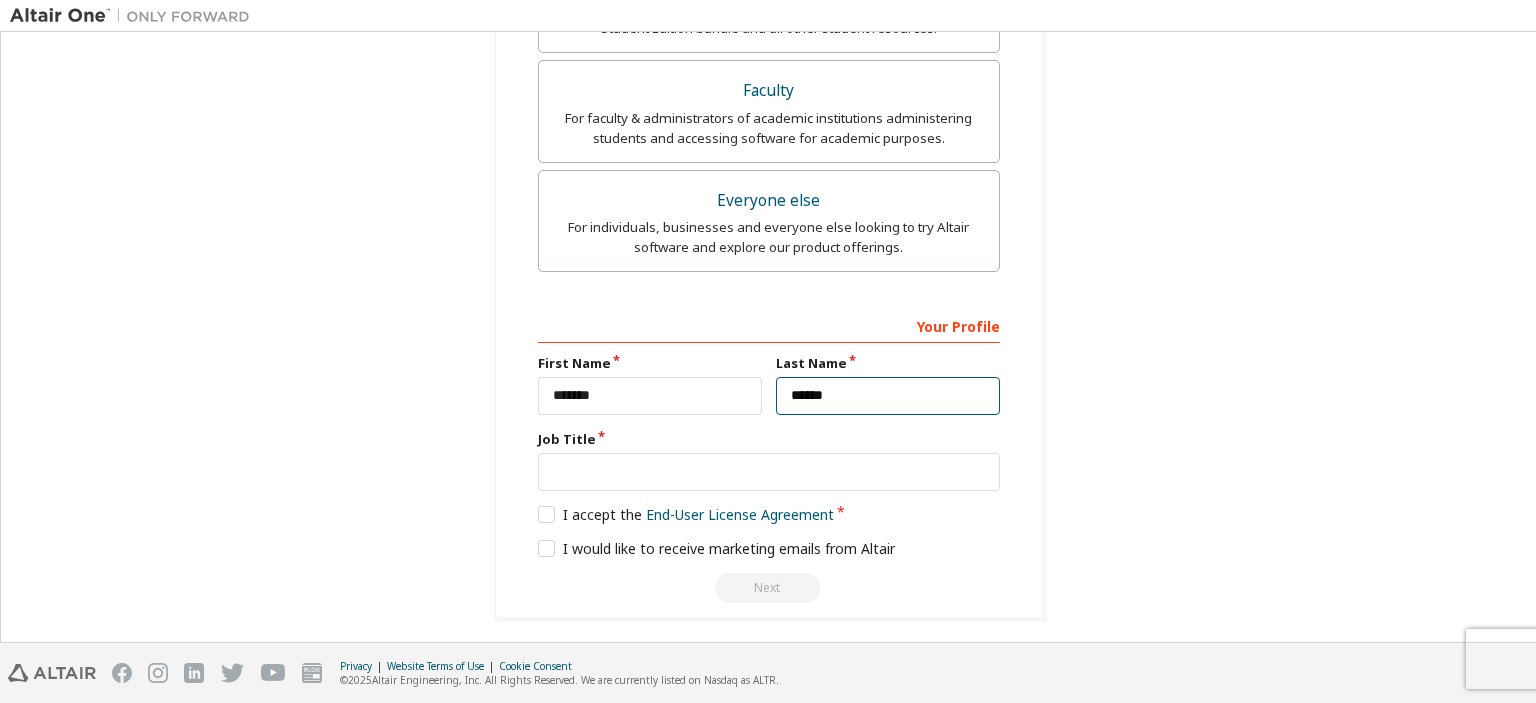 type on "******" 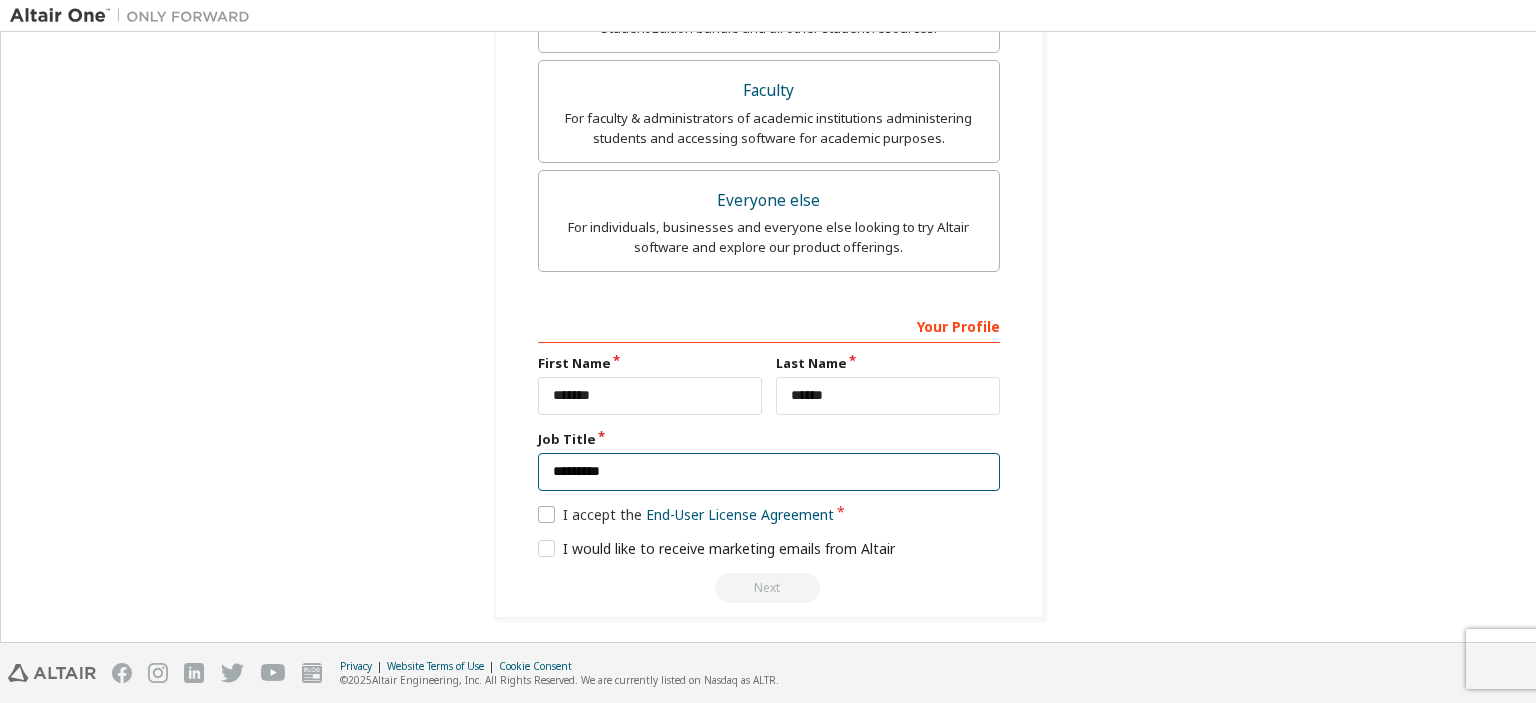 type on "*********" 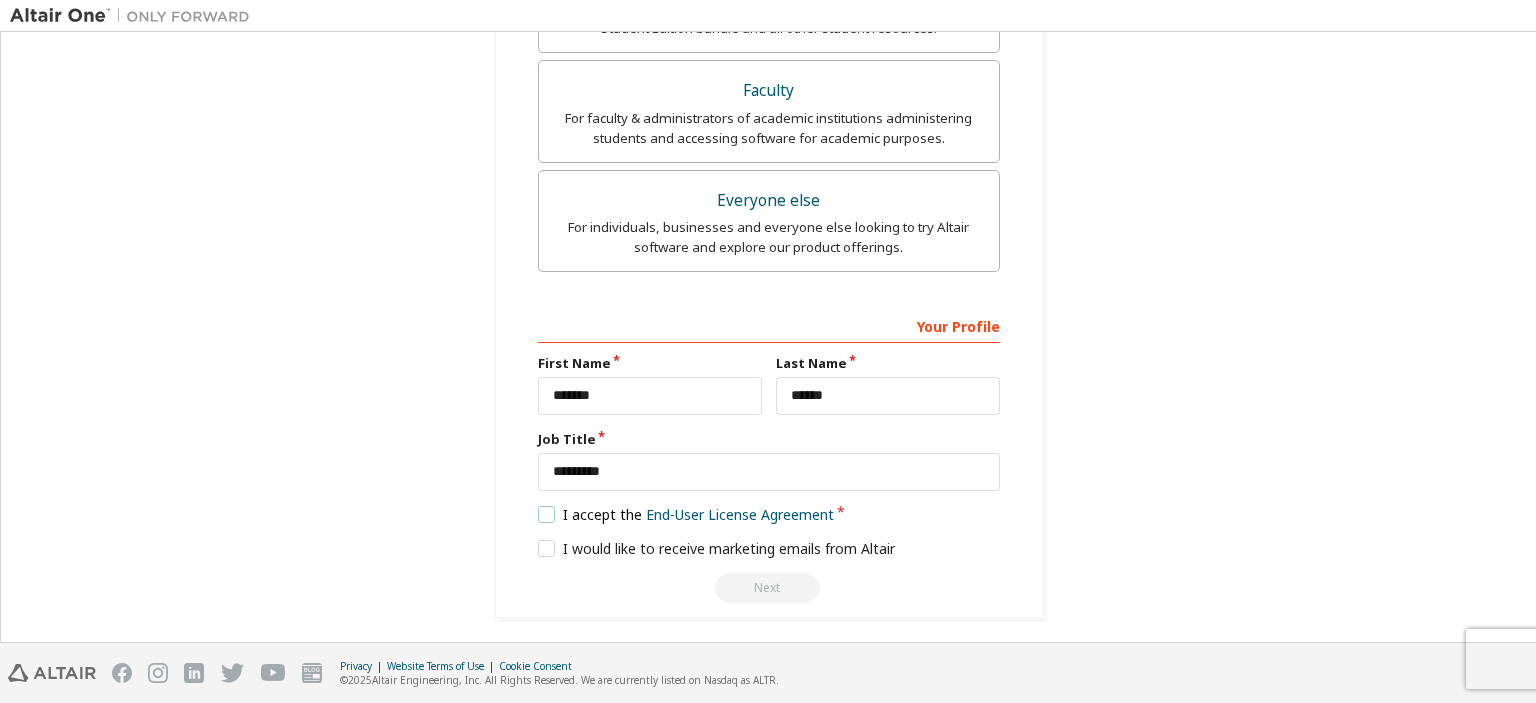 click on "I accept the    End-User License Agreement" at bounding box center (686, 514) 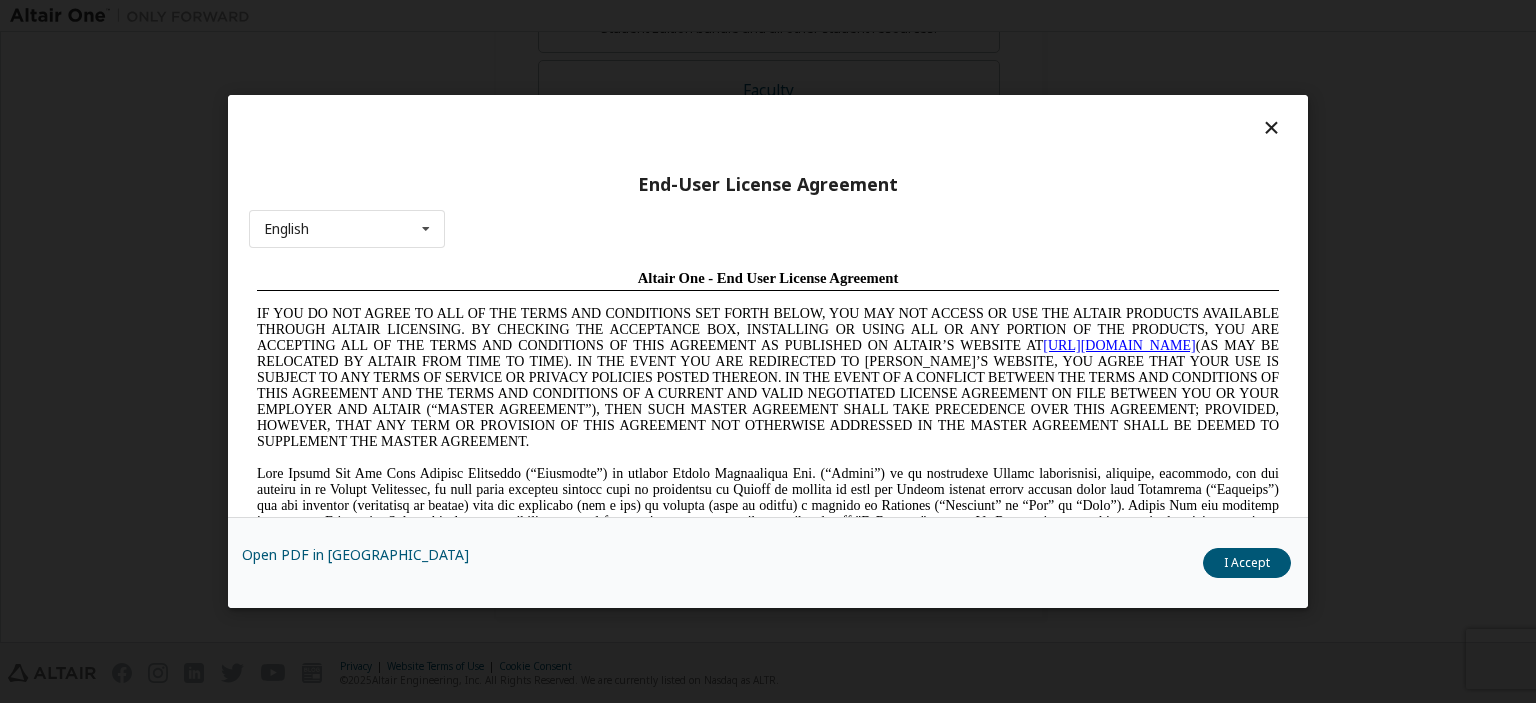 scroll, scrollTop: 0, scrollLeft: 0, axis: both 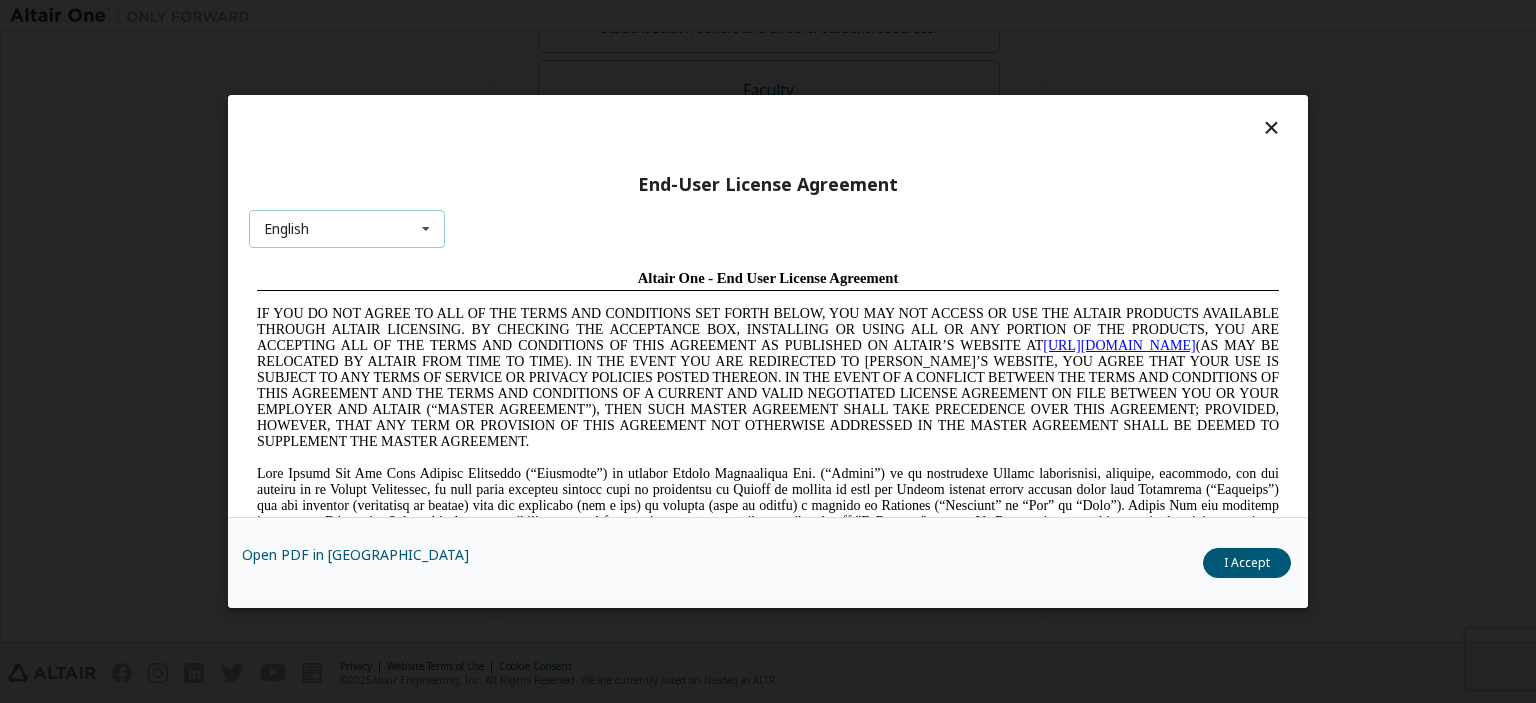 click at bounding box center [426, 229] 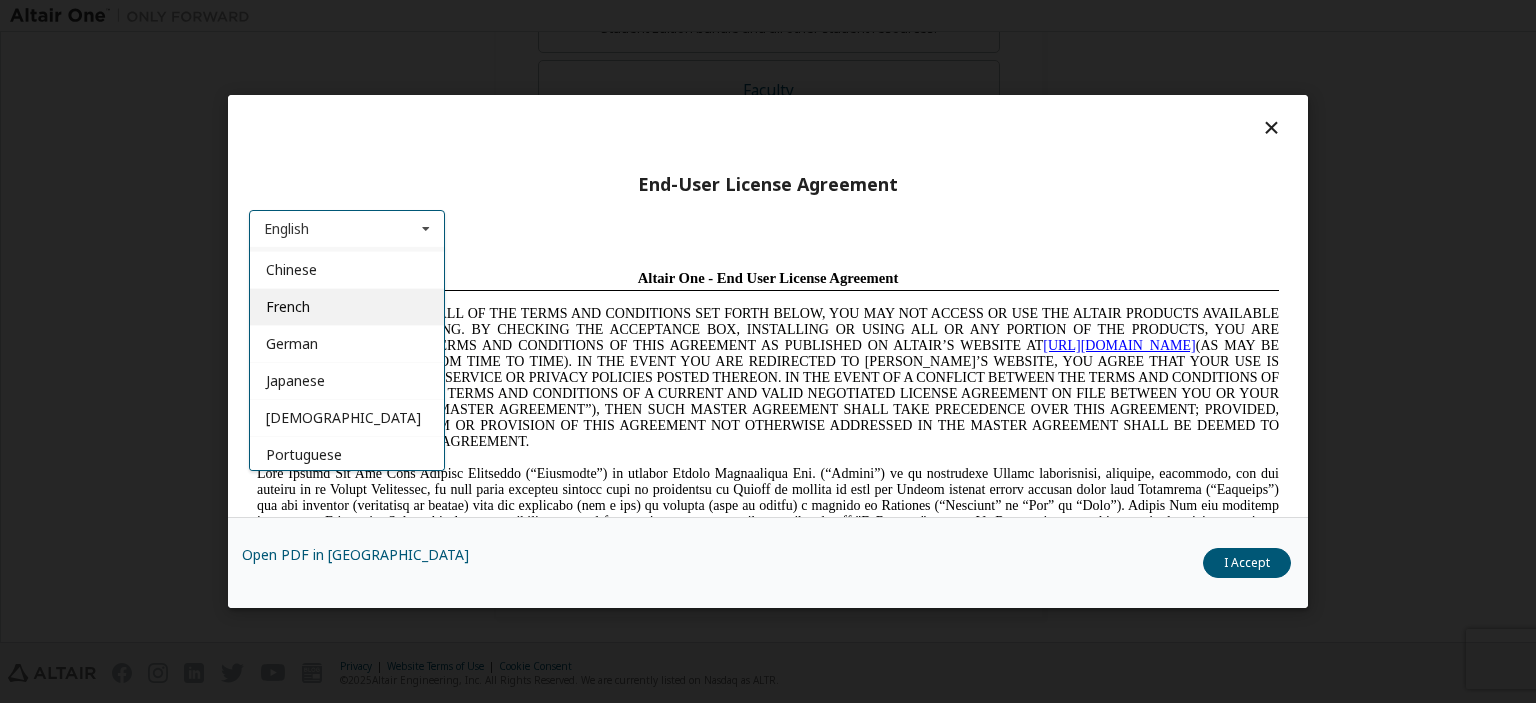 scroll, scrollTop: 0, scrollLeft: 0, axis: both 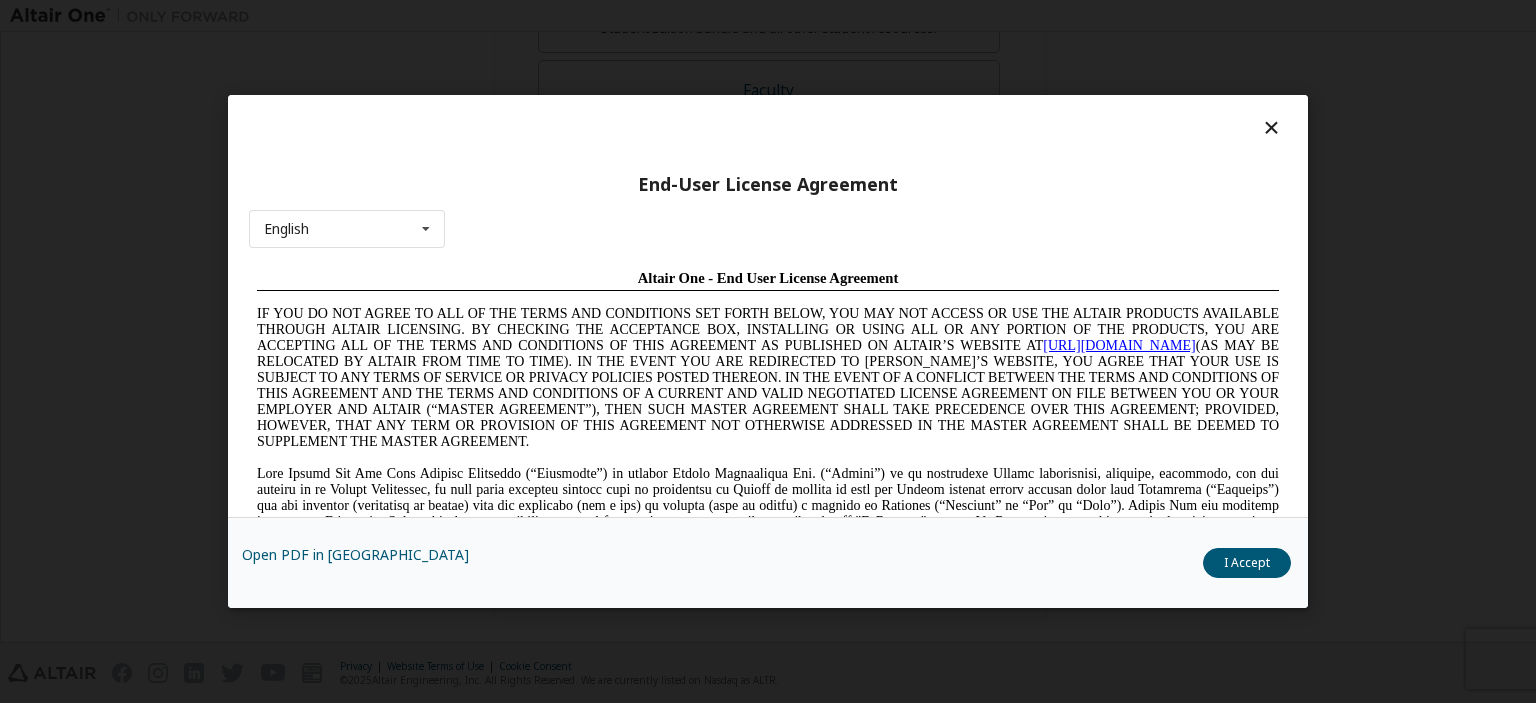 click on "End-User License Agreement" at bounding box center (768, 184) 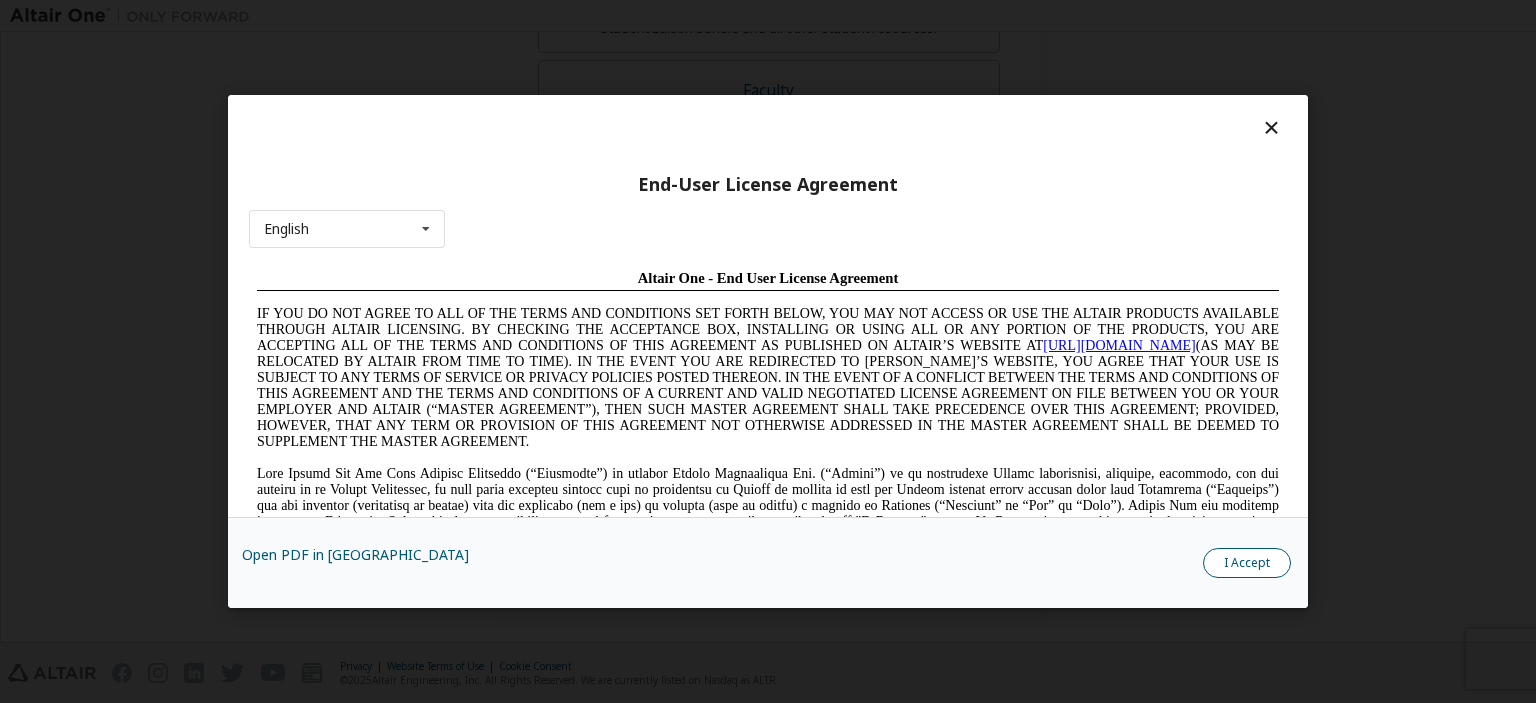 click on "I Accept" at bounding box center (1247, 563) 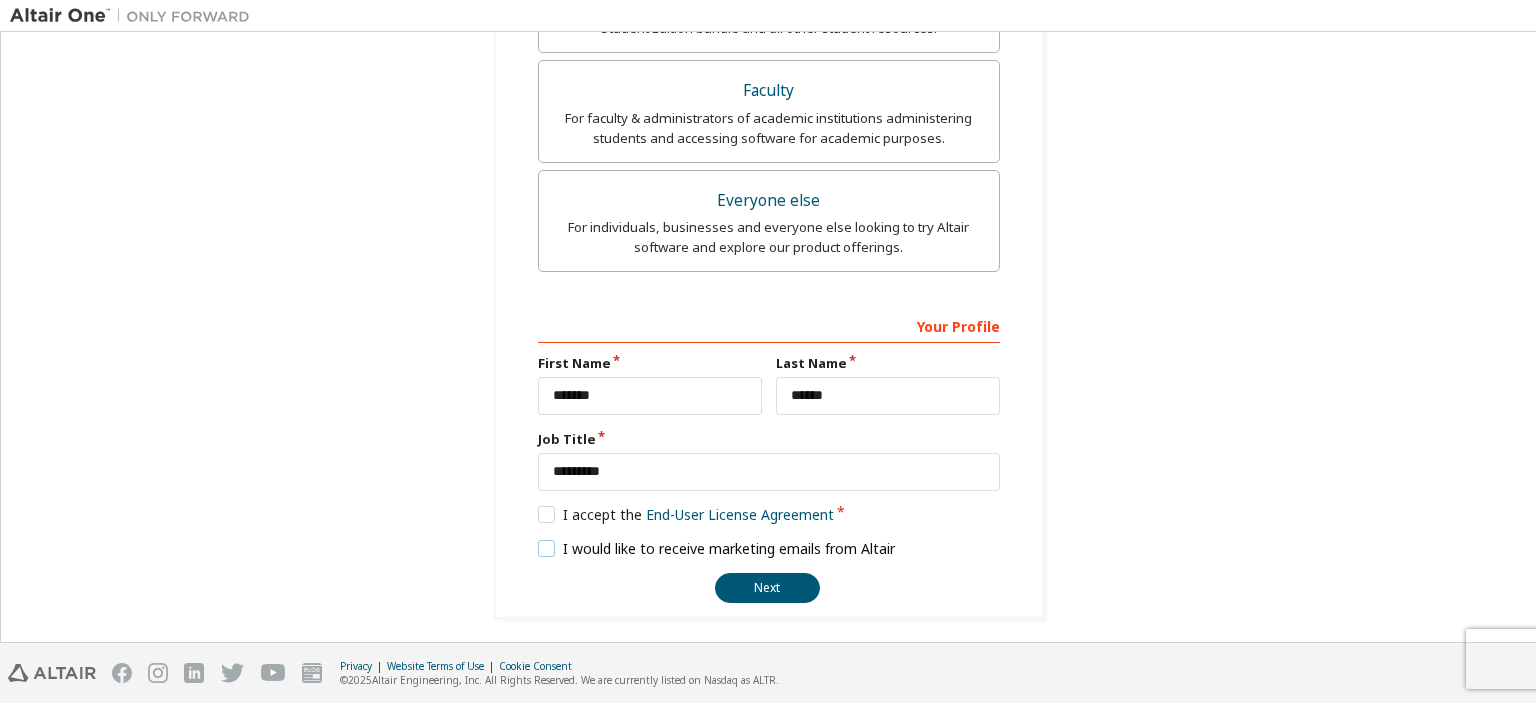 click on "I would like to receive marketing emails from Altair" at bounding box center [717, 548] 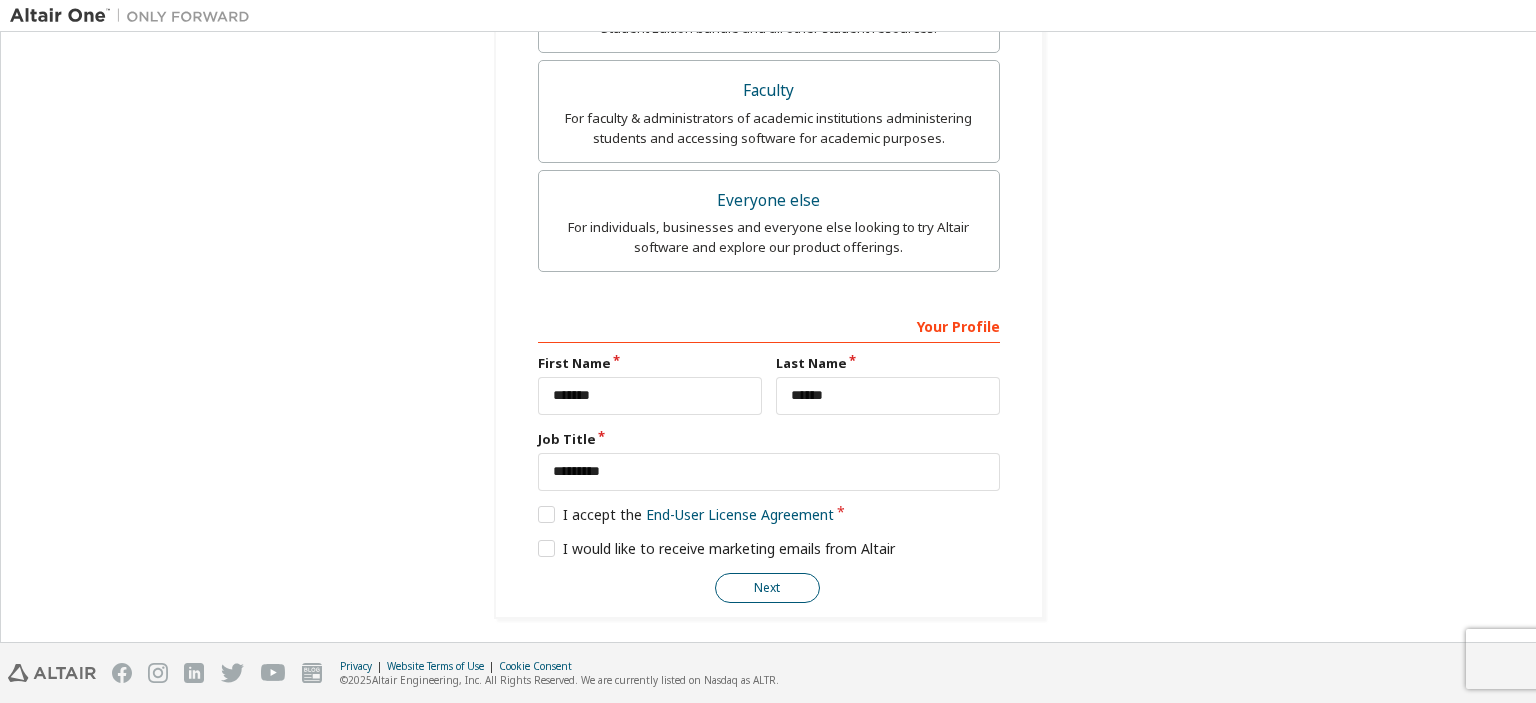 click on "Next" at bounding box center [767, 588] 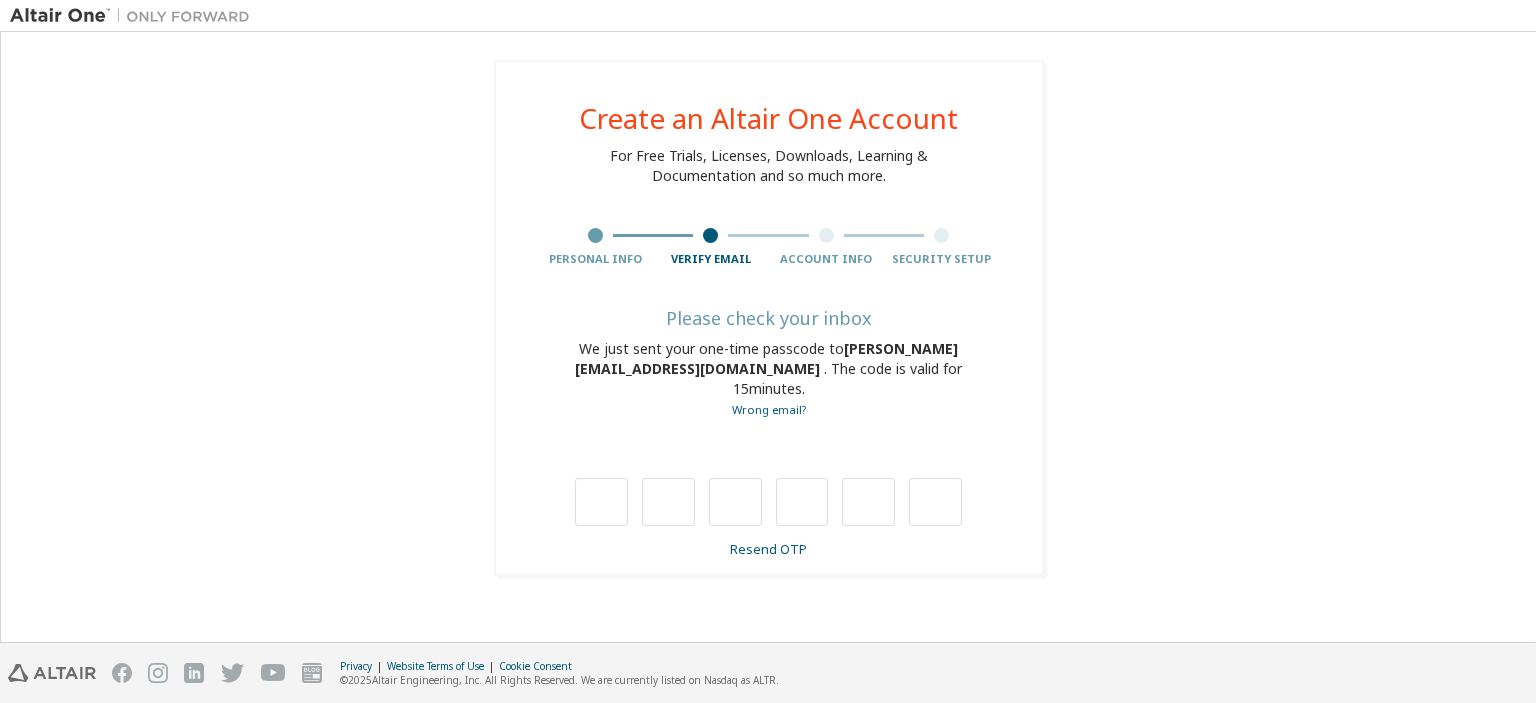 scroll, scrollTop: 0, scrollLeft: 0, axis: both 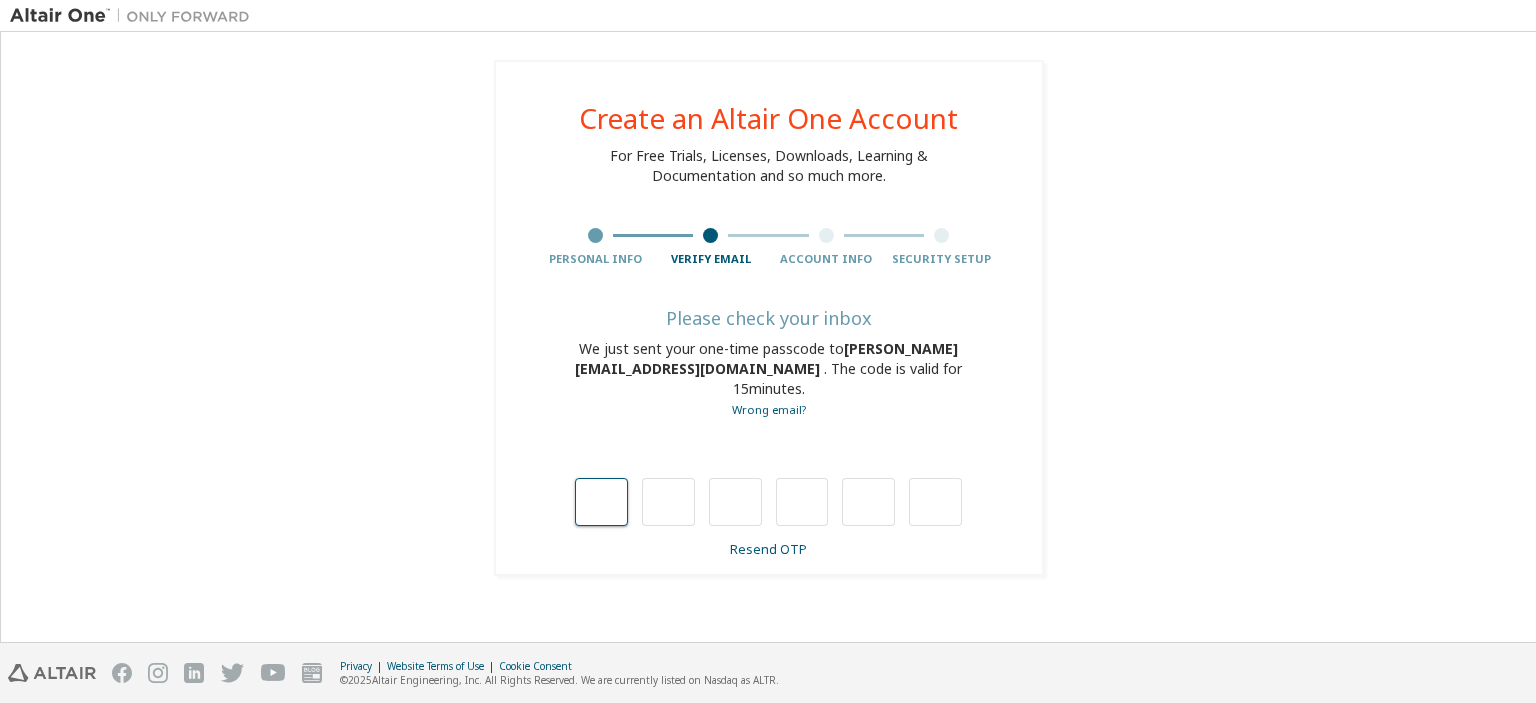 type on "*" 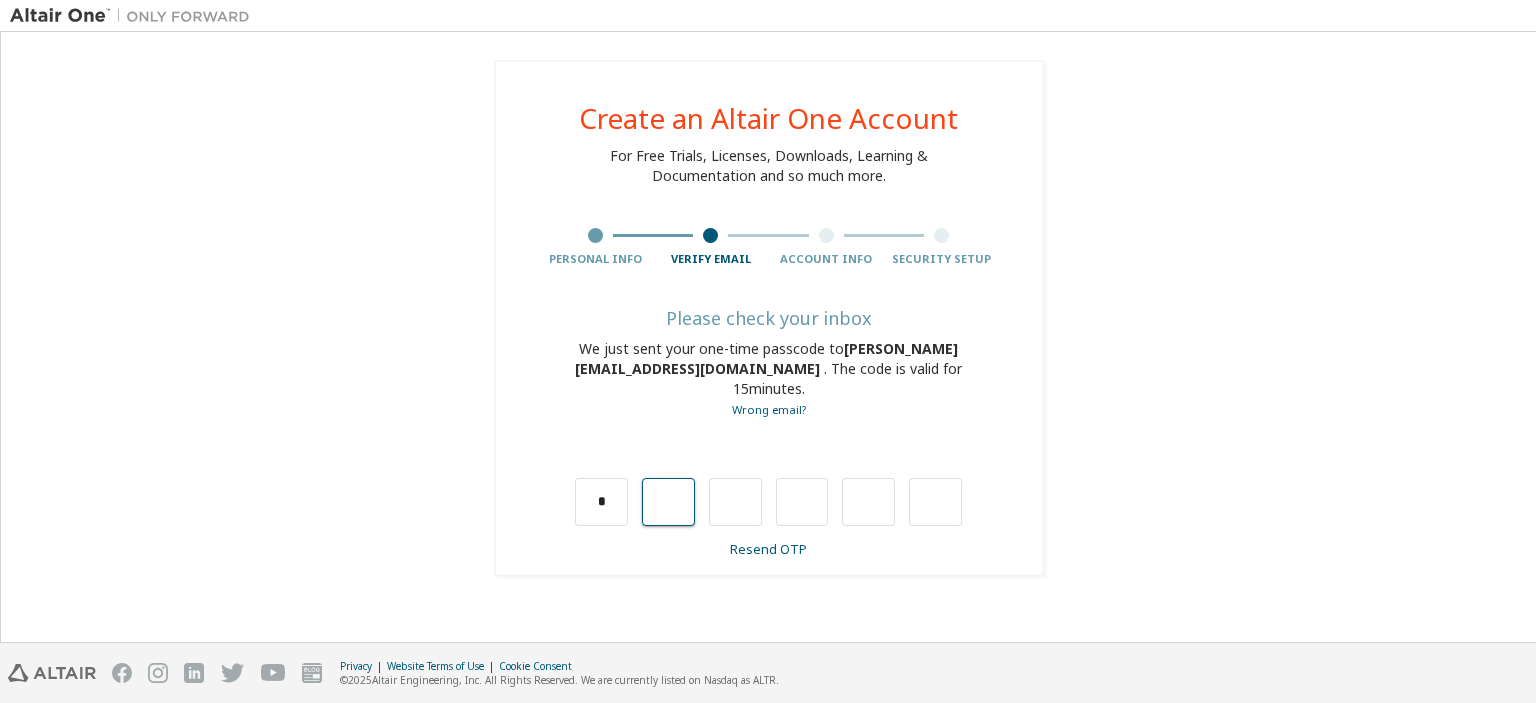type on "*" 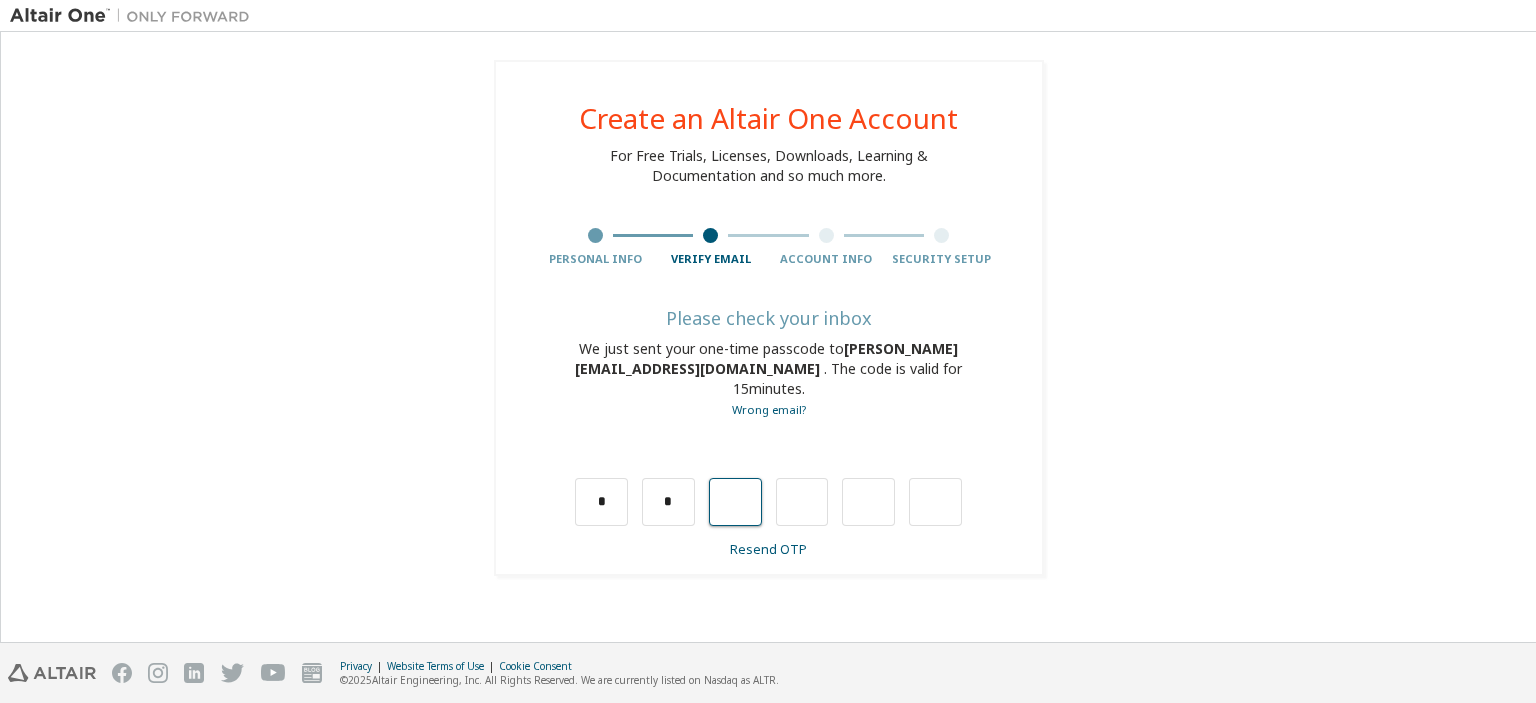 type on "*" 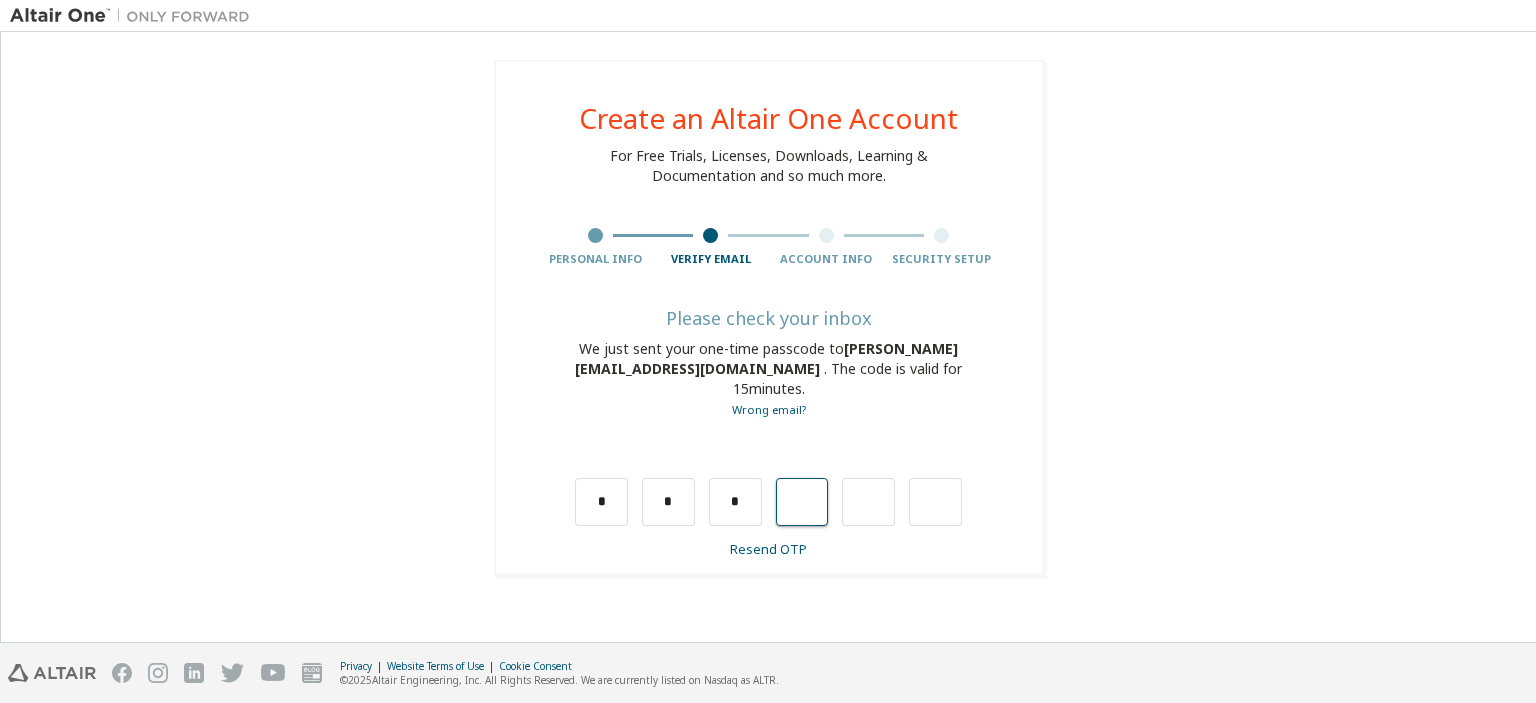 type on "*" 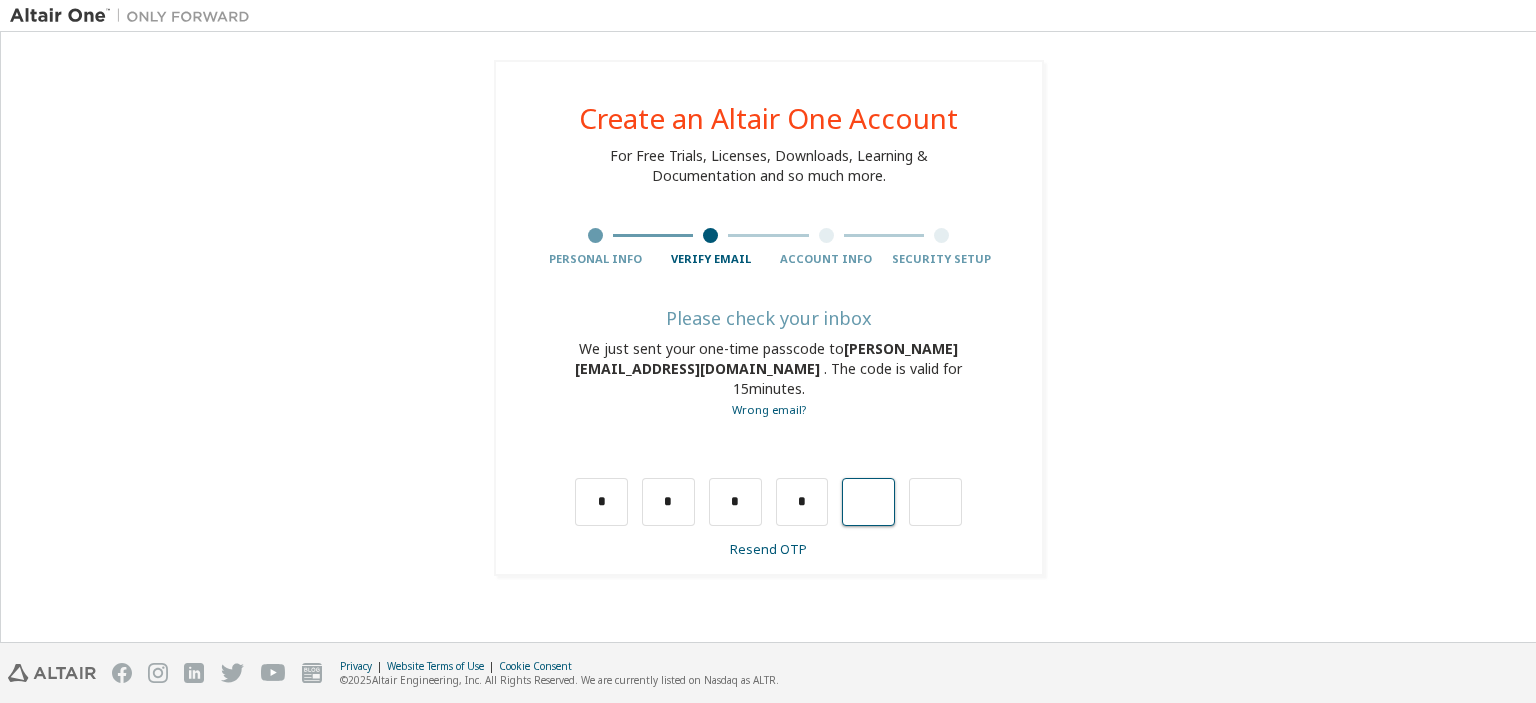 type on "*" 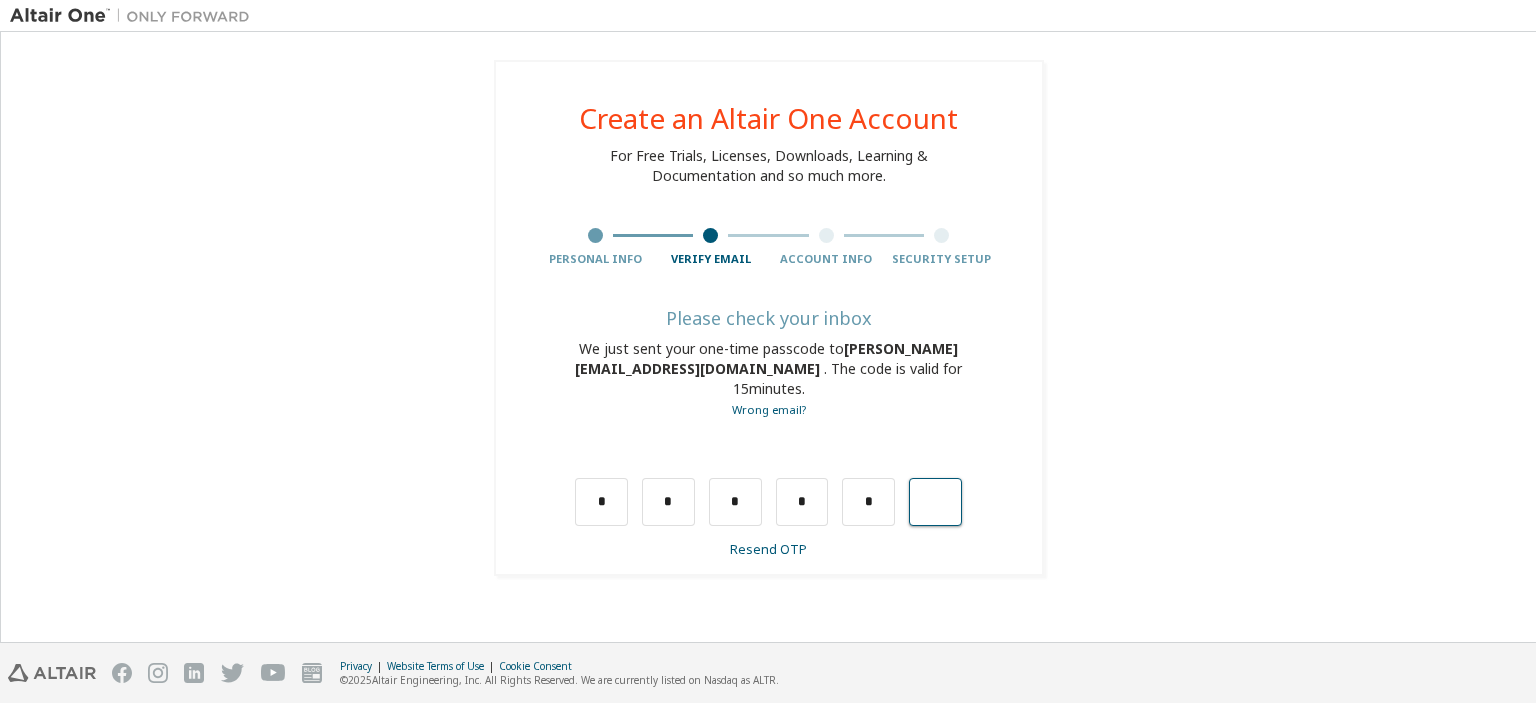 type on "*" 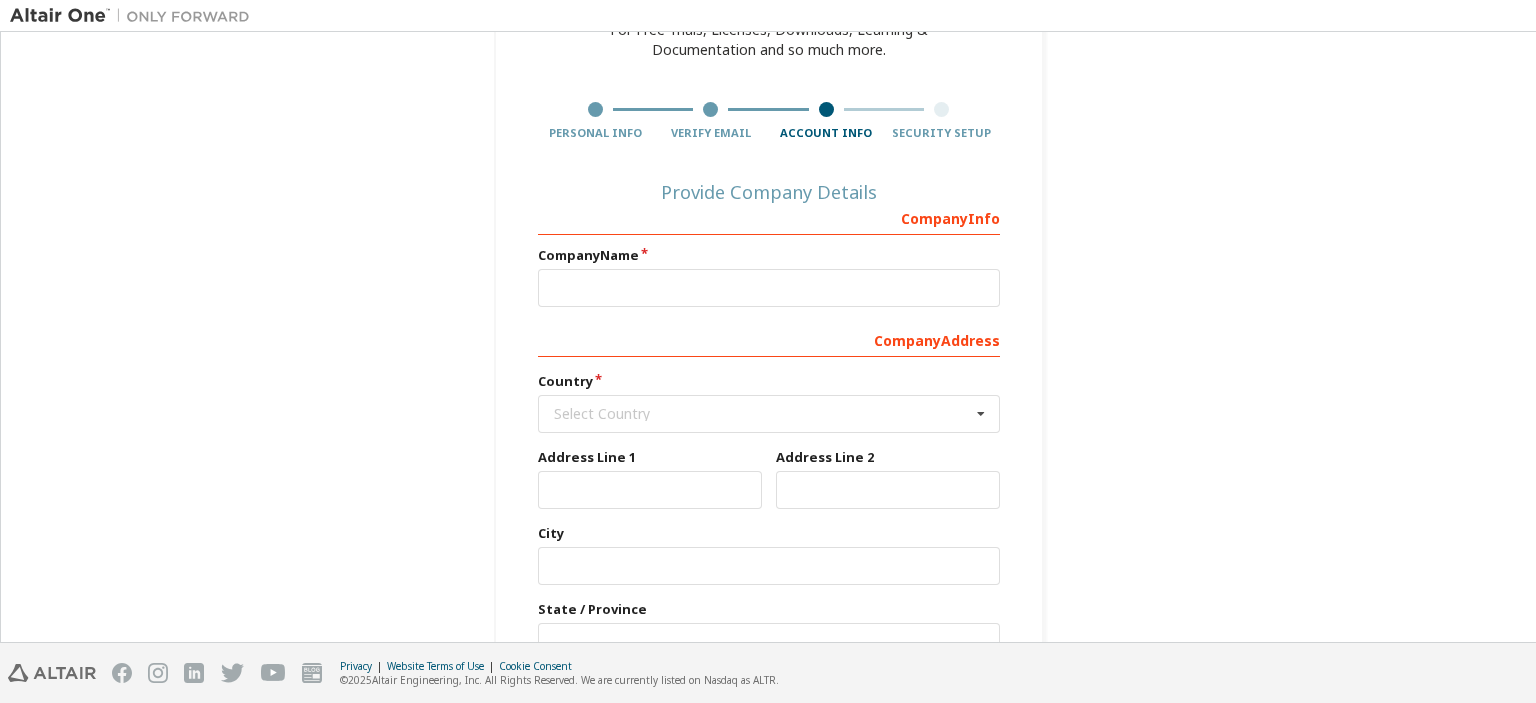 scroll, scrollTop: 132, scrollLeft: 0, axis: vertical 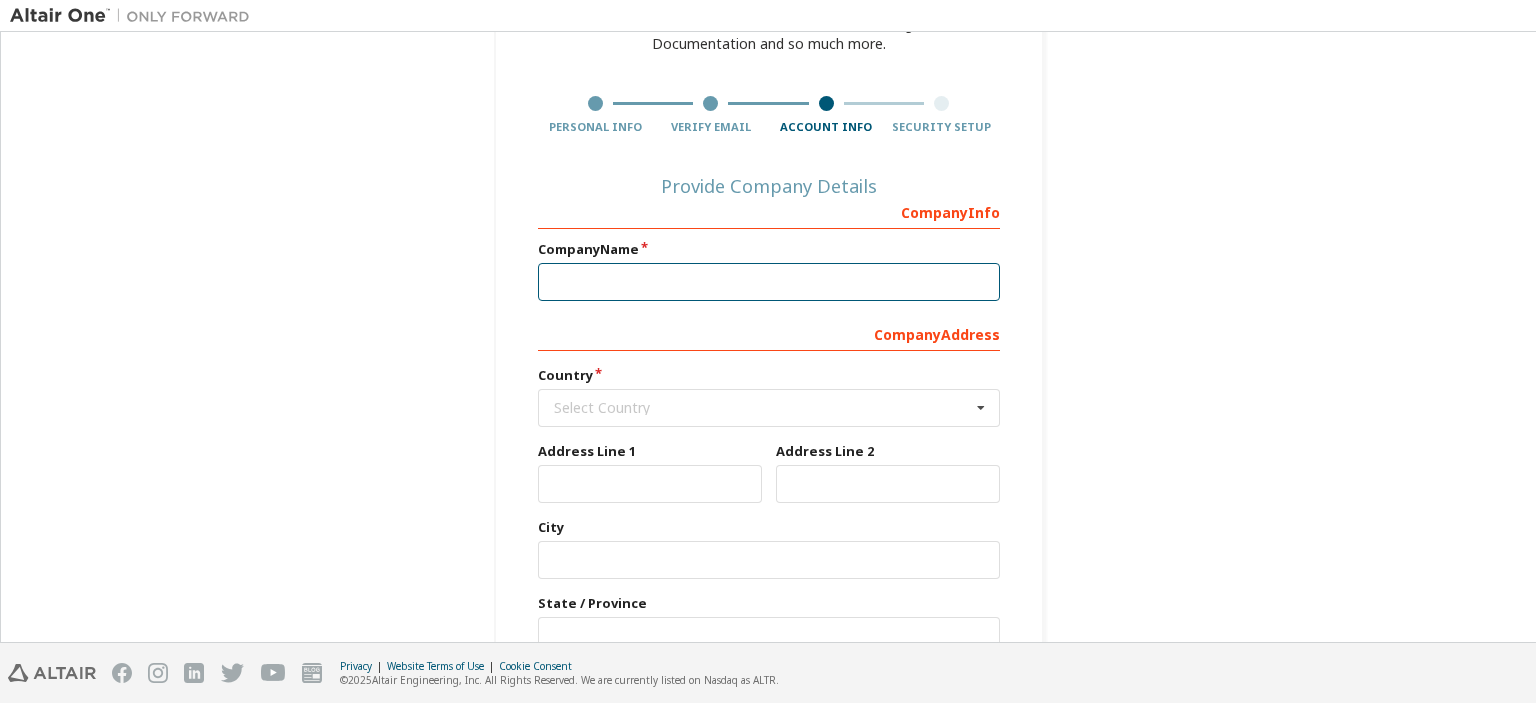 click at bounding box center (769, 282) 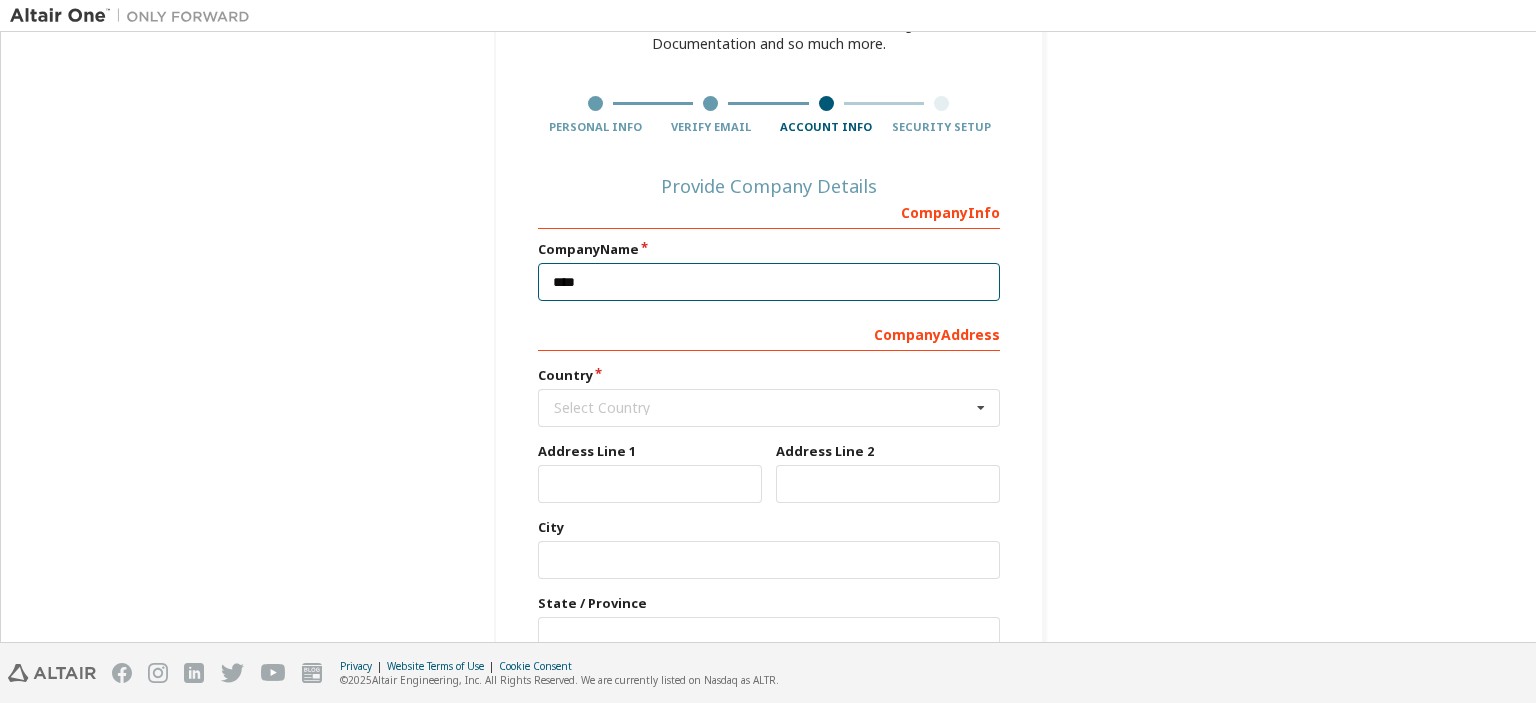 type on "****" 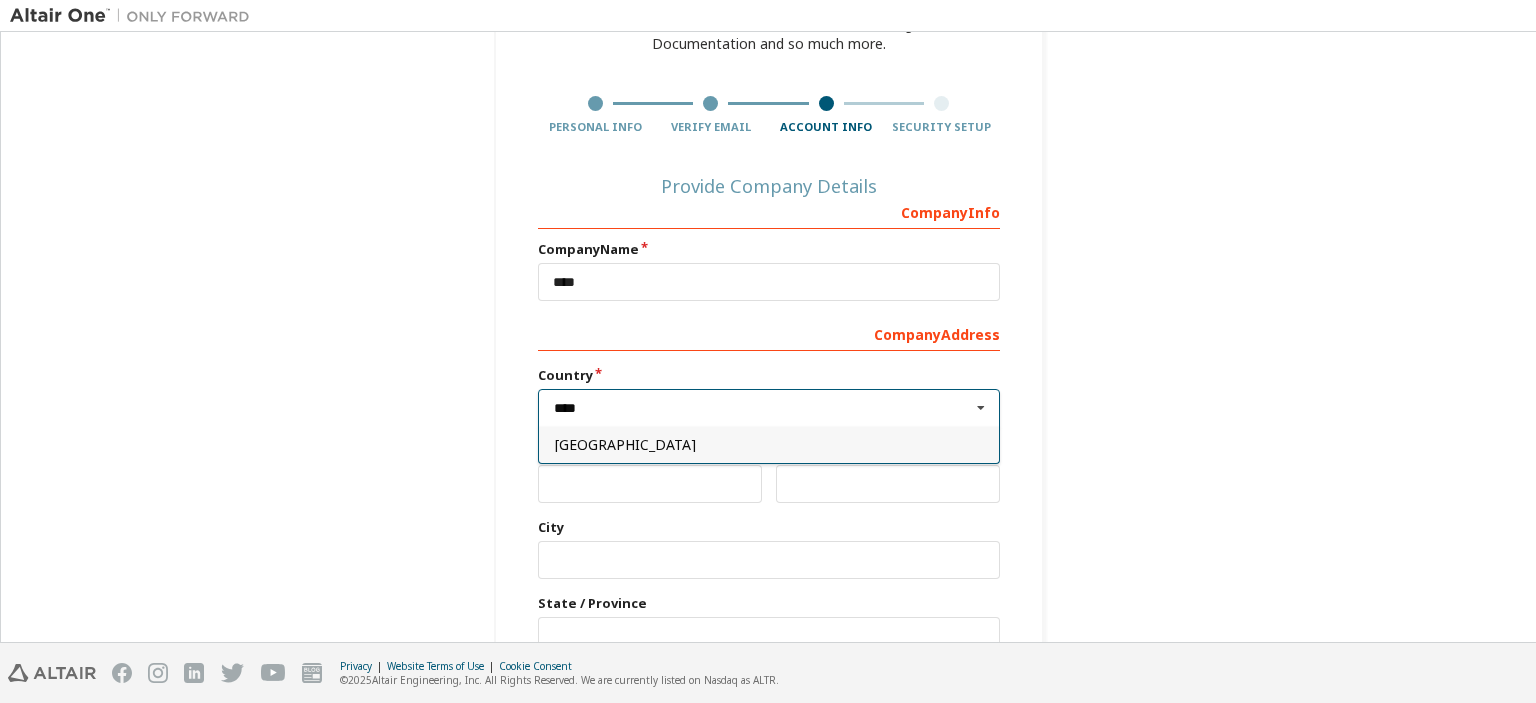 type on "****" 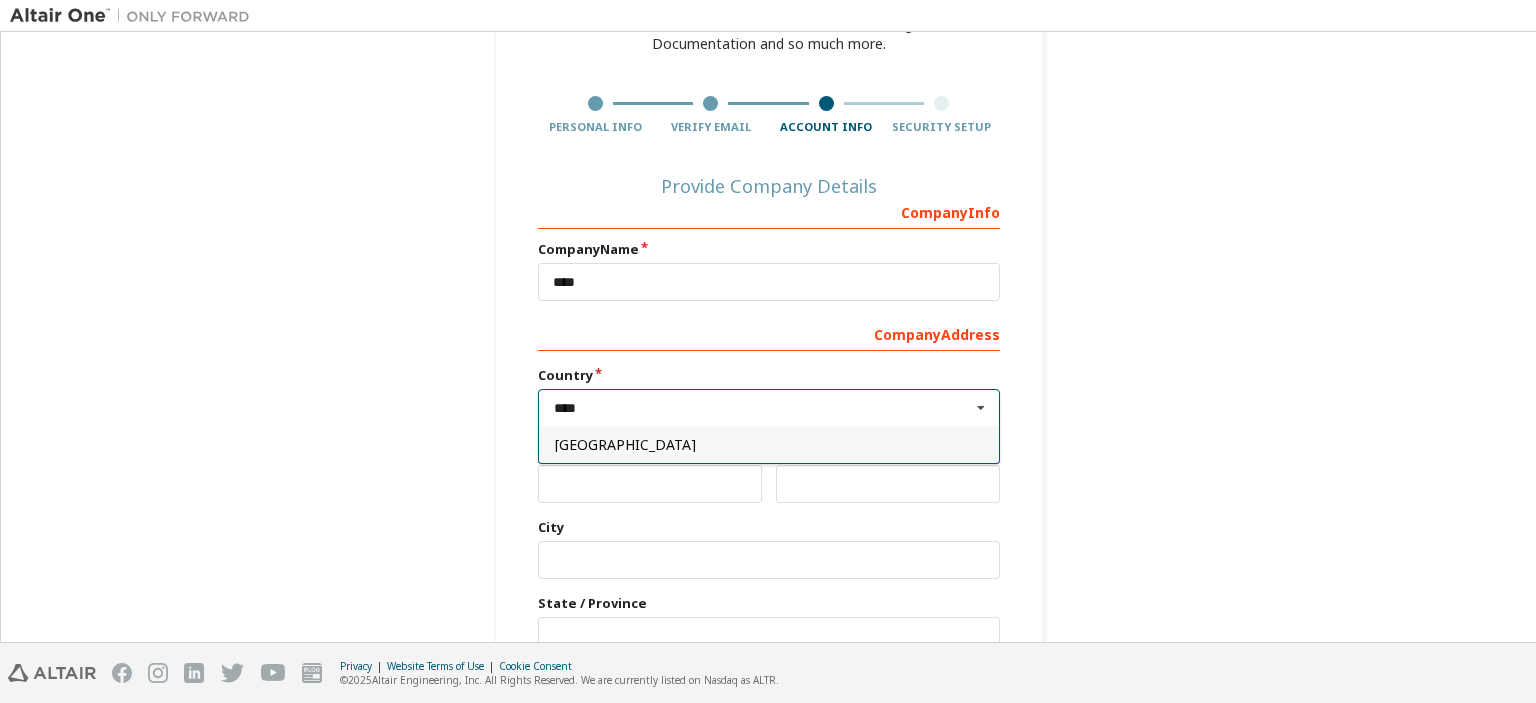 click on "[GEOGRAPHIC_DATA]" at bounding box center (769, 444) 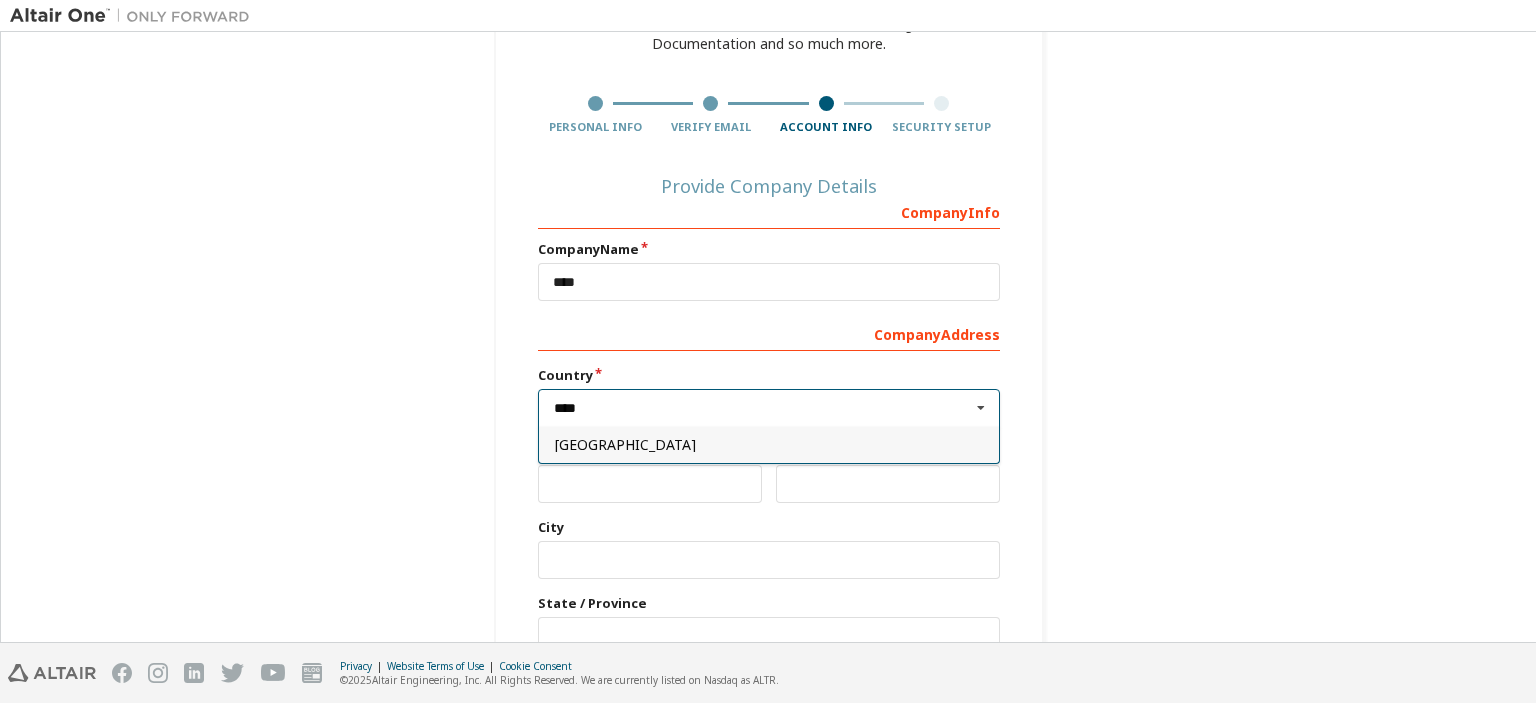 type on "***" 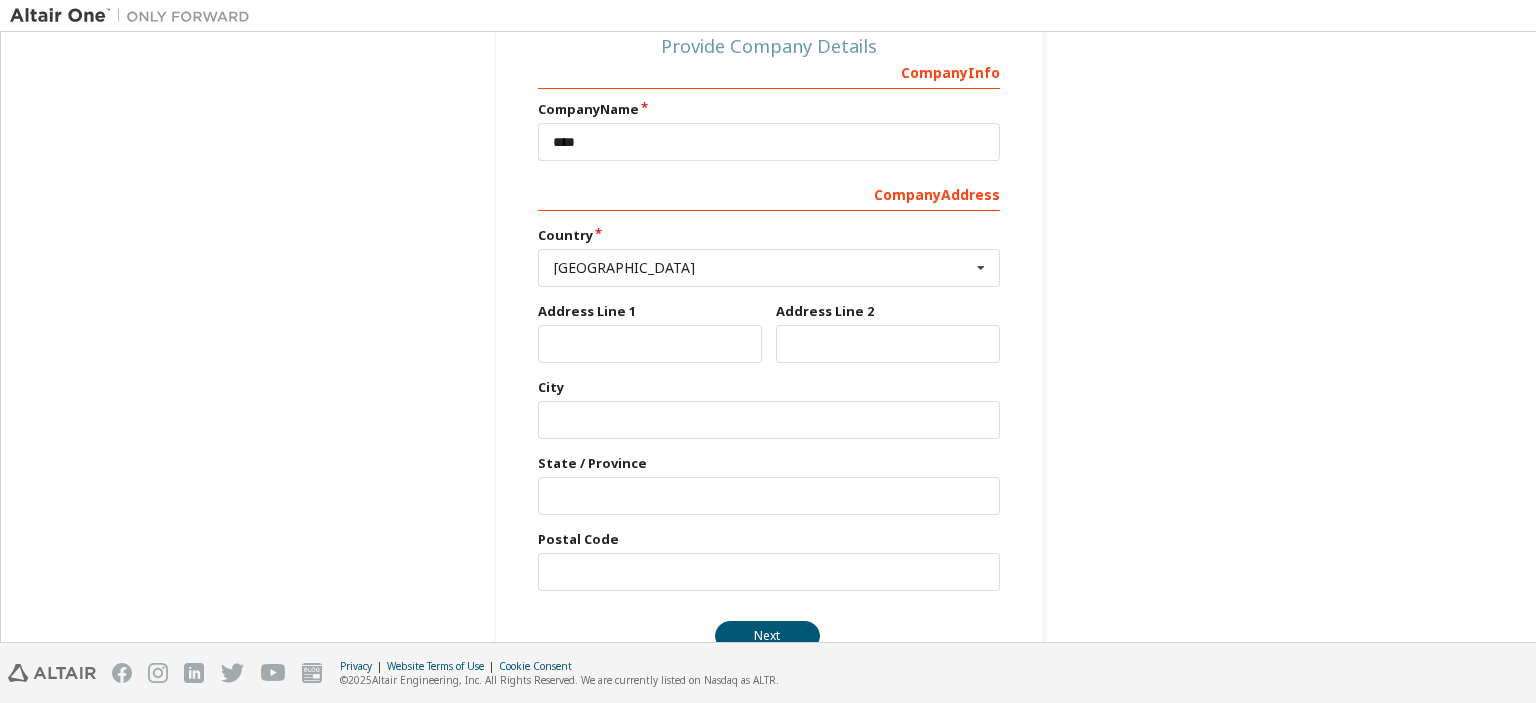 click on "Create an Altair One Account For Free Trials, Licenses, Downloads, Learning &  Documentation and so much more. Personal Info Verify Email Account Info Security Setup Provide Company Details Company  Info Company  Name **** Company  Address *** Country [GEOGRAPHIC_DATA] [GEOGRAPHIC_DATA] [GEOGRAPHIC_DATA] [GEOGRAPHIC_DATA] [GEOGRAPHIC_DATA] [US_STATE] [GEOGRAPHIC_DATA] [GEOGRAPHIC_DATA] [GEOGRAPHIC_DATA] [GEOGRAPHIC_DATA] [GEOGRAPHIC_DATA] [GEOGRAPHIC_DATA] [GEOGRAPHIC_DATA] [GEOGRAPHIC_DATA] [GEOGRAPHIC_DATA] [GEOGRAPHIC_DATA] [GEOGRAPHIC_DATA] [GEOGRAPHIC_DATA] [GEOGRAPHIC_DATA] [GEOGRAPHIC_DATA] [GEOGRAPHIC_DATA] [GEOGRAPHIC_DATA] [GEOGRAPHIC_DATA] [GEOGRAPHIC_DATA] [GEOGRAPHIC_DATA] [GEOGRAPHIC_DATA] [GEOGRAPHIC_DATA] (Plurinational State of) [GEOGRAPHIC_DATA] [GEOGRAPHIC_DATA] [GEOGRAPHIC_DATA] [GEOGRAPHIC_DATA] [GEOGRAPHIC_DATA] [GEOGRAPHIC_DATA] [GEOGRAPHIC_DATA] [GEOGRAPHIC_DATA] [GEOGRAPHIC_DATA] [GEOGRAPHIC_DATA] [GEOGRAPHIC_DATA] [GEOGRAPHIC_DATA] [GEOGRAPHIC_DATA] [GEOGRAPHIC_DATA] [GEOGRAPHIC_DATA] [GEOGRAPHIC_DATA] [GEOGRAPHIC_DATA] [GEOGRAPHIC_DATA] [GEOGRAPHIC_DATA] [GEOGRAPHIC_DATA] [GEOGRAPHIC_DATA] [GEOGRAPHIC_DATA] [GEOGRAPHIC_DATA] [GEOGRAPHIC_DATA] [GEOGRAPHIC_DATA] ([GEOGRAPHIC_DATA]) [GEOGRAPHIC_DATA] [GEOGRAPHIC_DATA] [GEOGRAPHIC_DATA] [GEOGRAPHIC_DATA] [GEOGRAPHIC_DATA] [GEOGRAPHIC_DATA] [GEOGRAPHIC_DATA] [GEOGRAPHIC_DATA] [GEOGRAPHIC_DATA] [GEOGRAPHIC_DATA] [GEOGRAPHIC_DATA] [GEOGRAPHIC_DATA] [GEOGRAPHIC_DATA]" at bounding box center [768, 227] 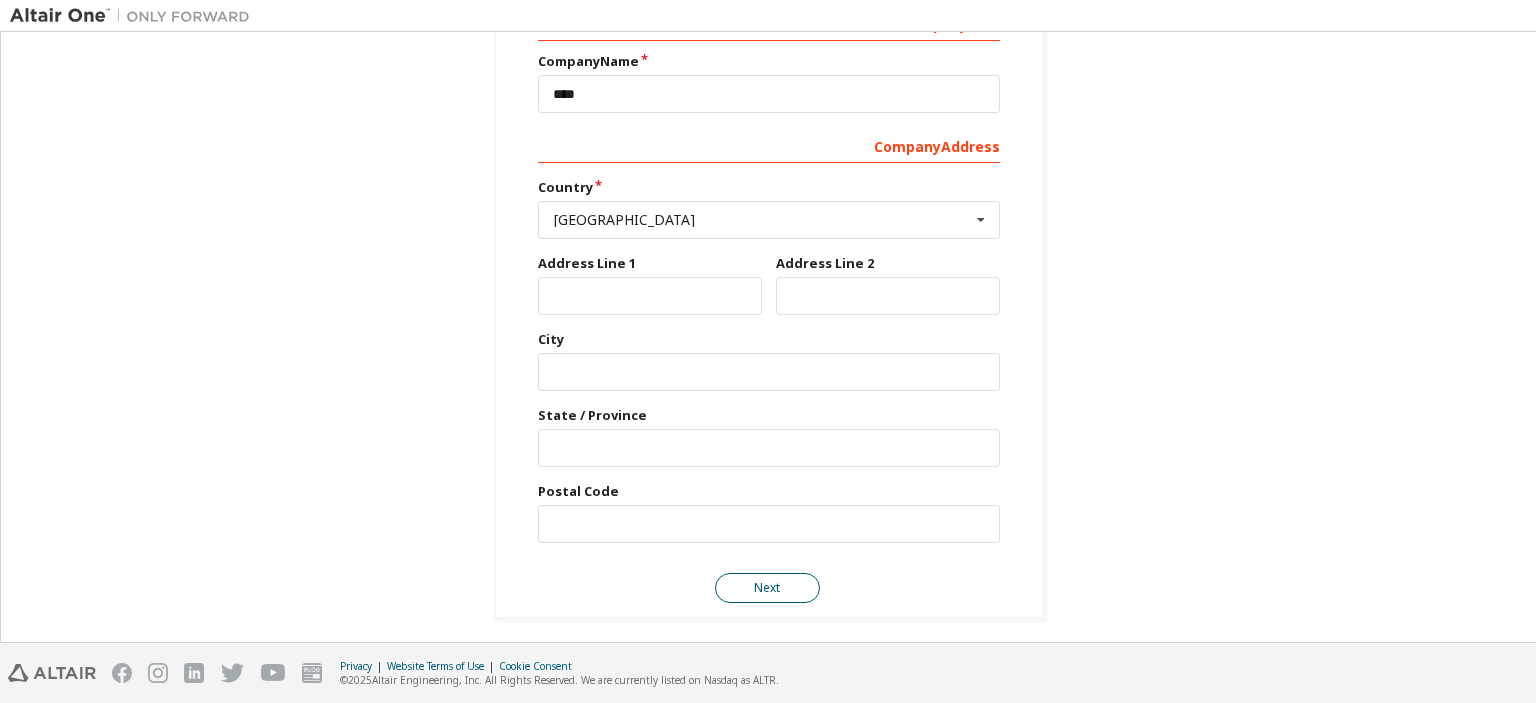 click on "Next" at bounding box center (767, 588) 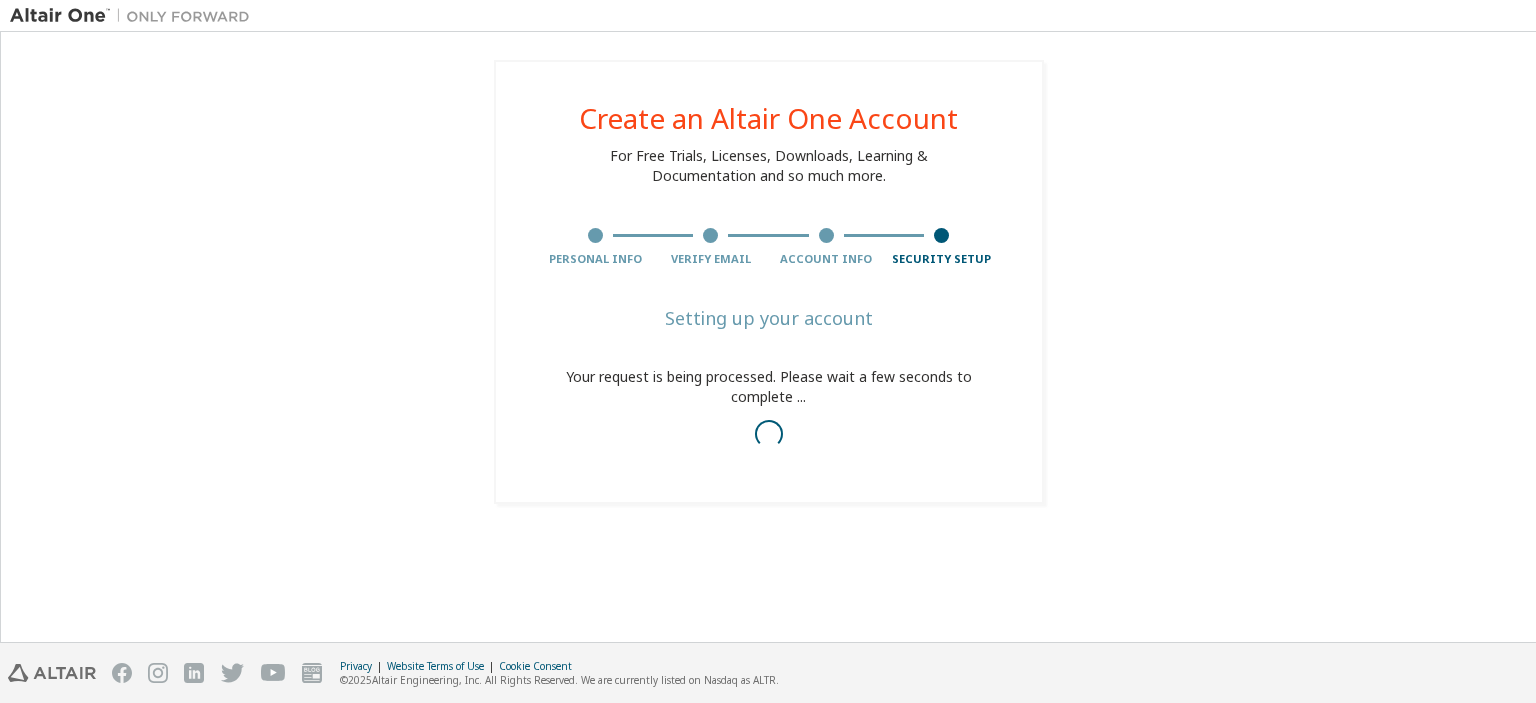 scroll, scrollTop: 0, scrollLeft: 0, axis: both 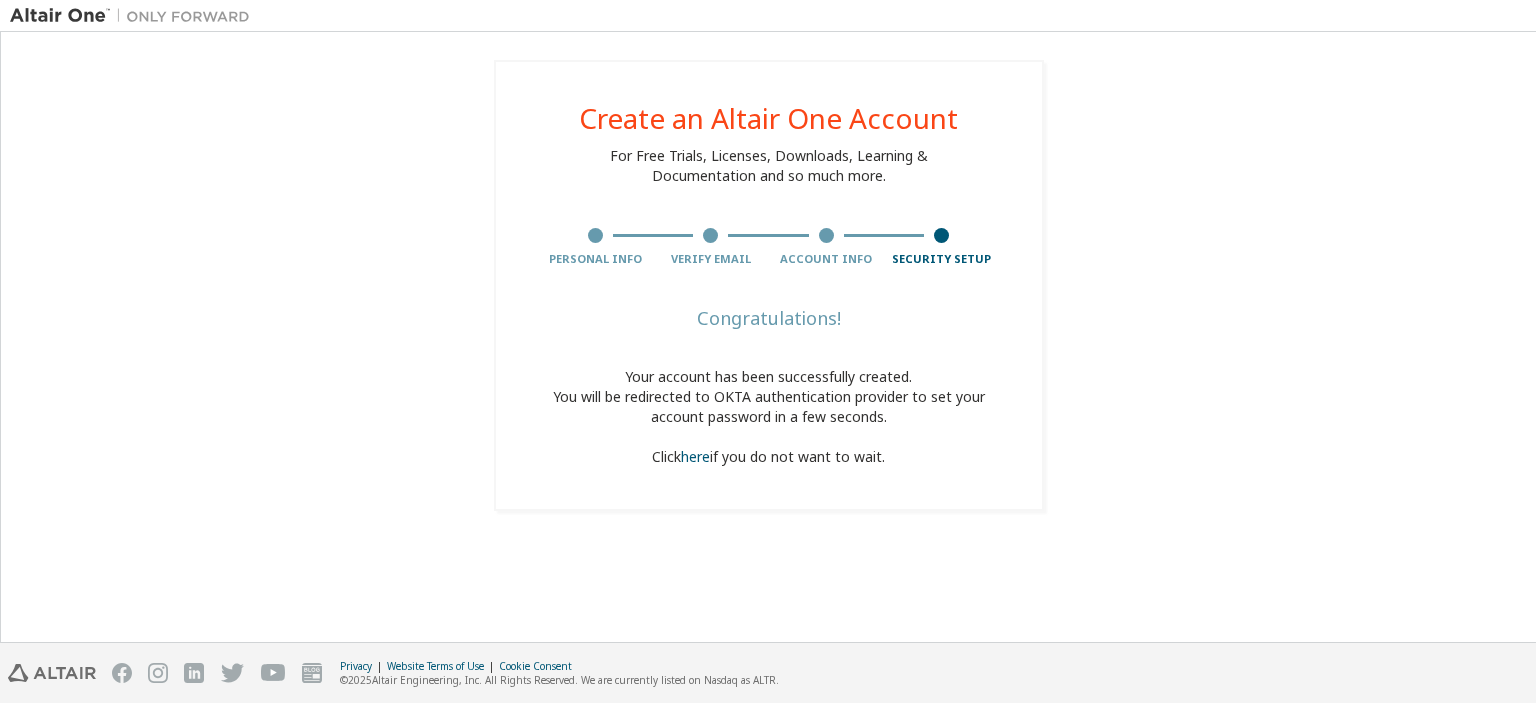 click on "Create an Altair One Account For Free Trials, Licenses, Downloads, Learning &  Documentation and so much more. Personal Info Verify Email Account Info Security Setup Congratulations! Your account has been successfully created. You will be redirected to OKTA authentication provider to set your account password in a few seconds. Click  here  if you do not want to wait." at bounding box center [769, 285] 